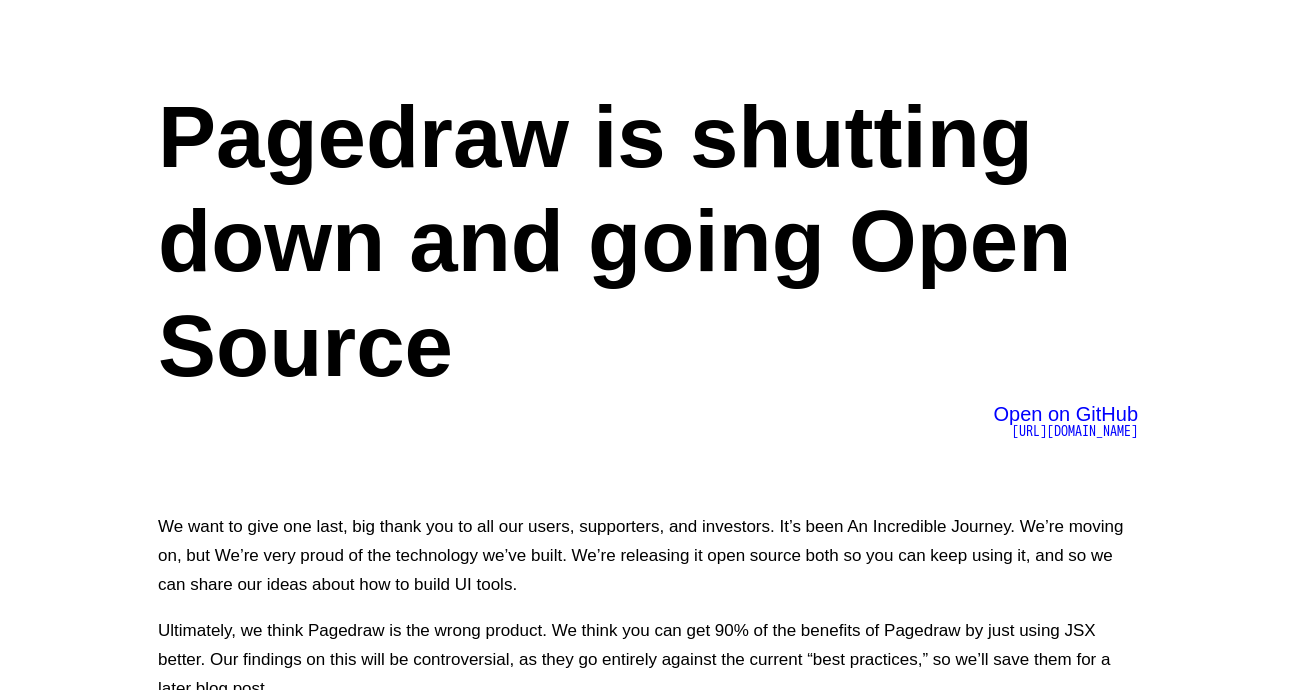 scroll, scrollTop: 2349, scrollLeft: 0, axis: vertical 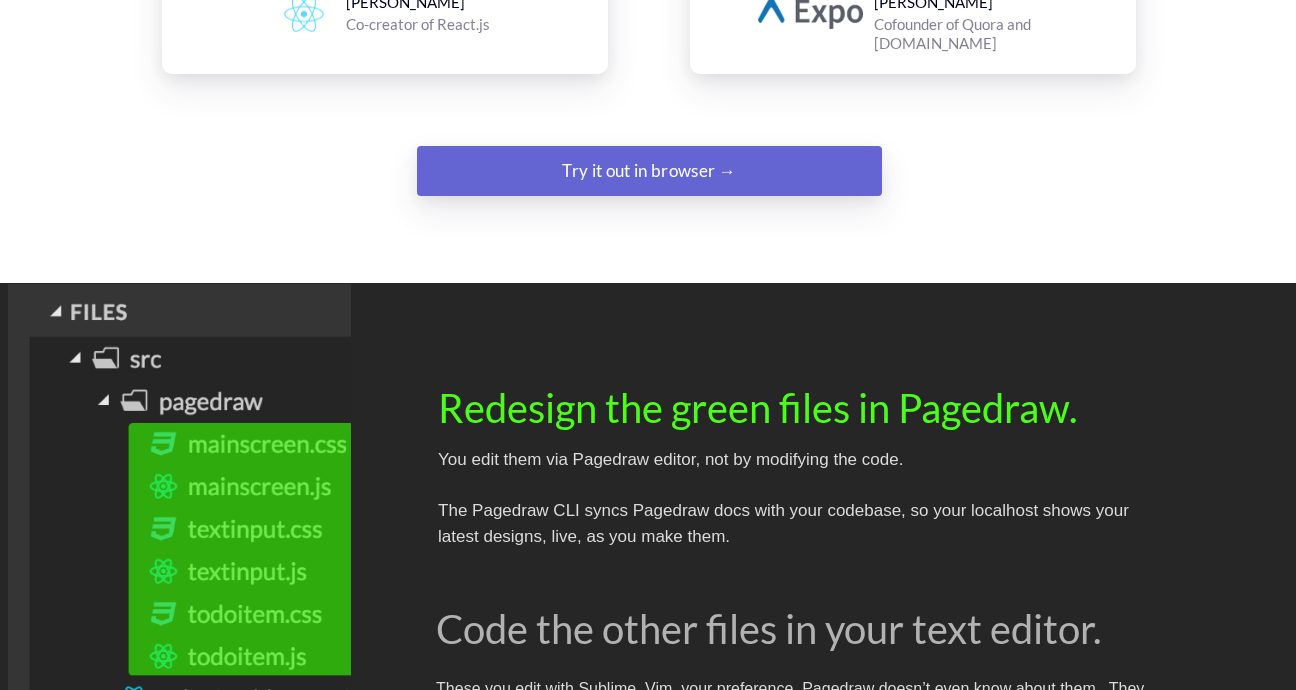 click on "Try it out in browser →" at bounding box center (649, 171) 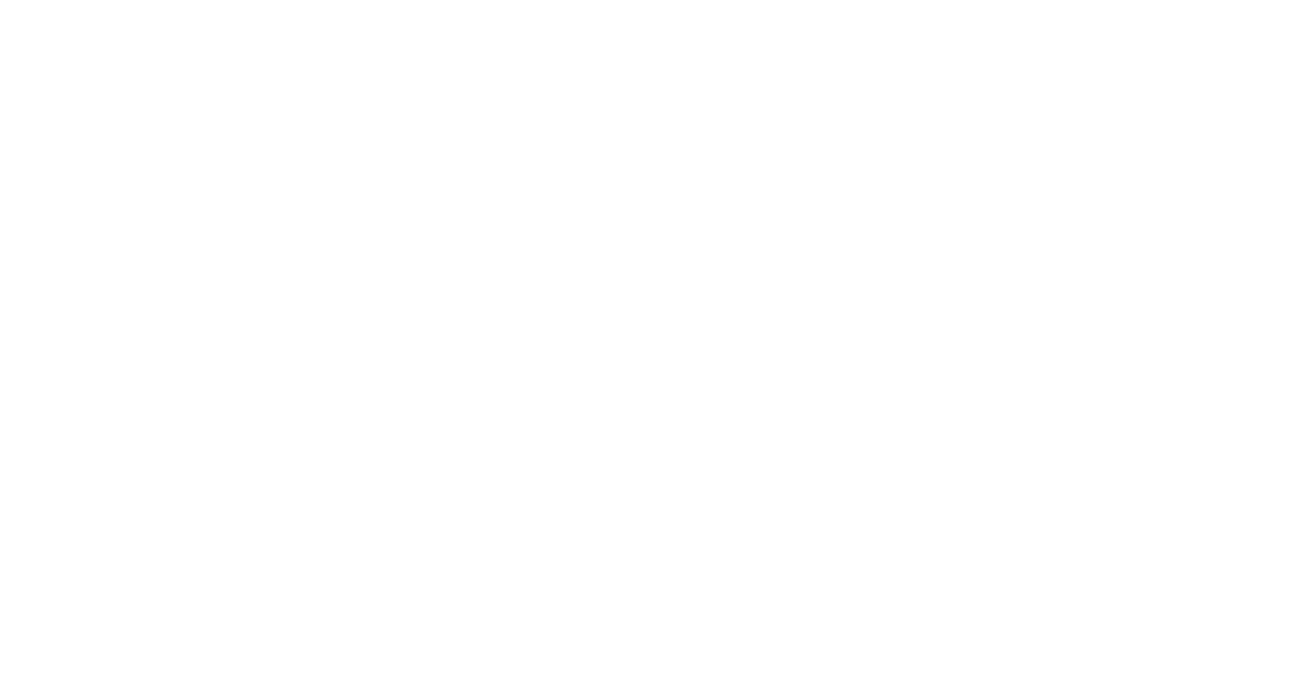 scroll, scrollTop: 0, scrollLeft: 0, axis: both 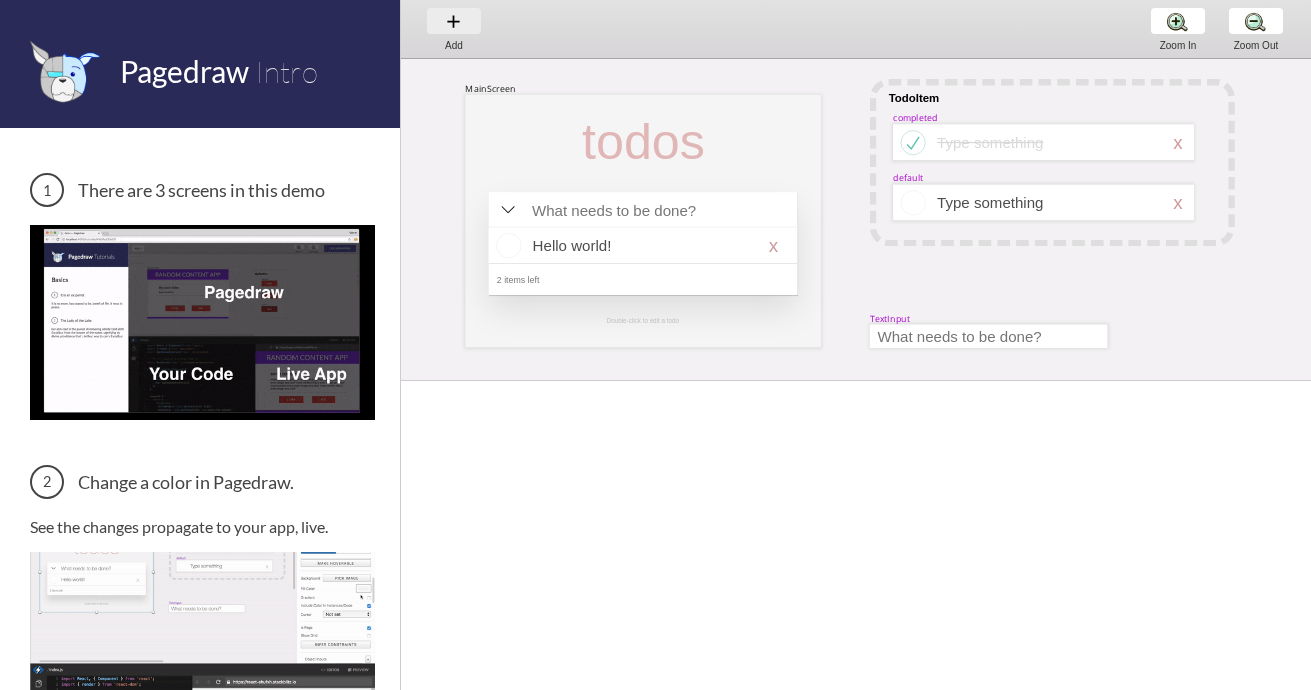 click on "Add Add Add" at bounding box center [454, 28] 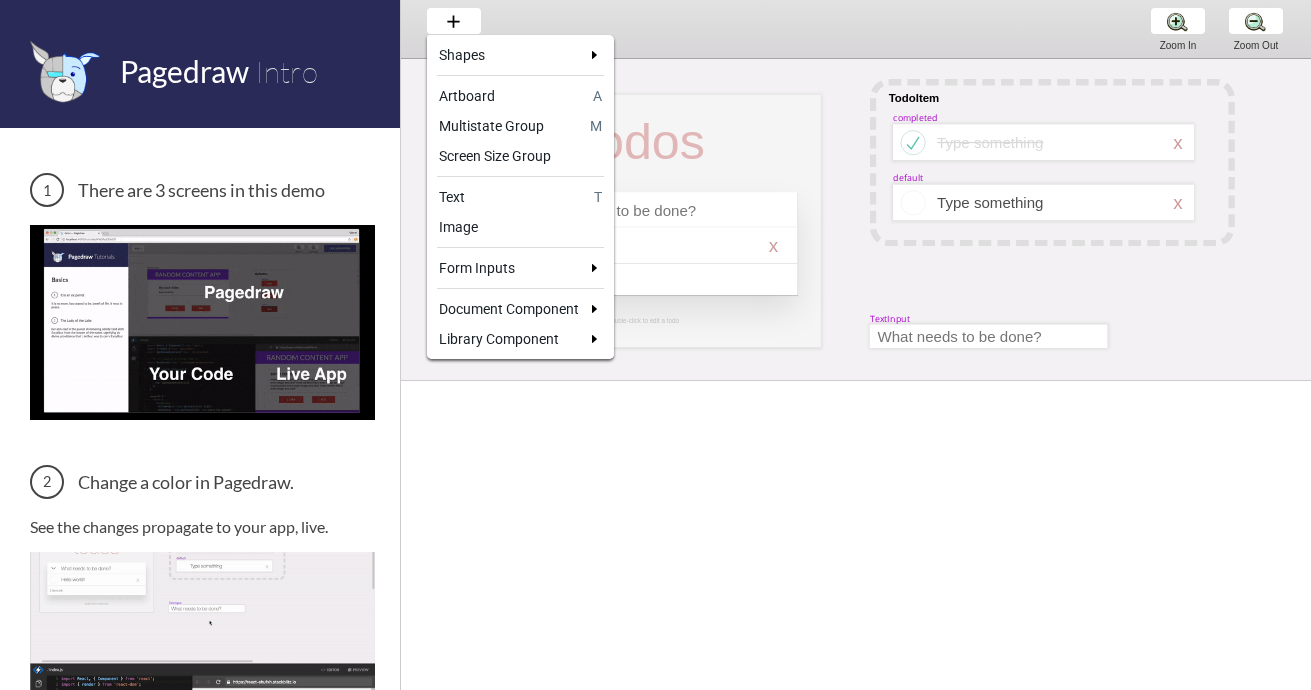 click at bounding box center [655, 345] 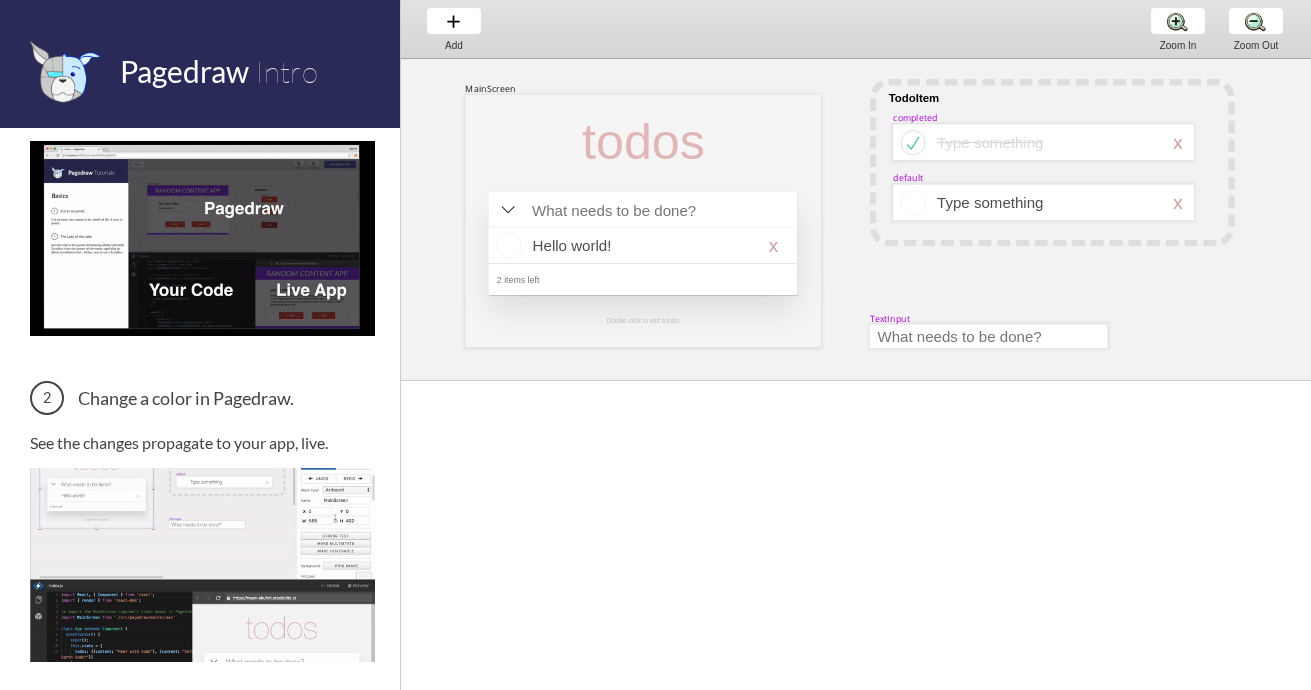 scroll, scrollTop: 0, scrollLeft: 0, axis: both 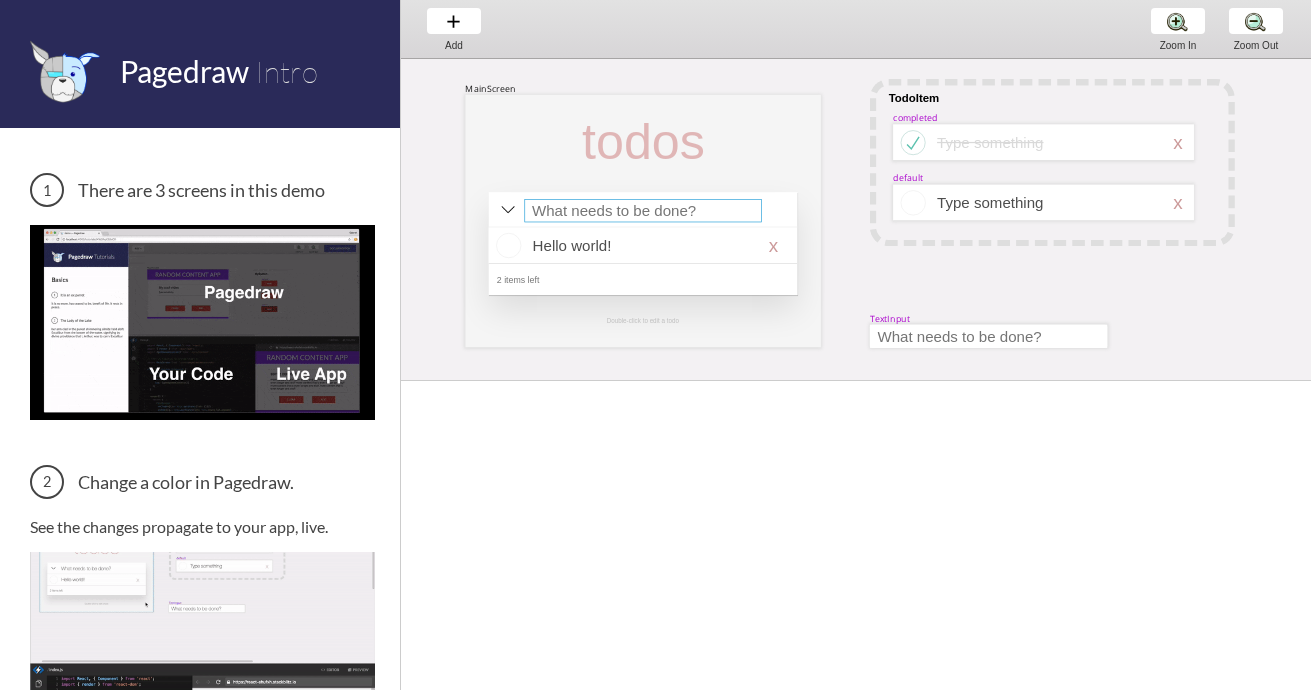 click at bounding box center [642, 210] 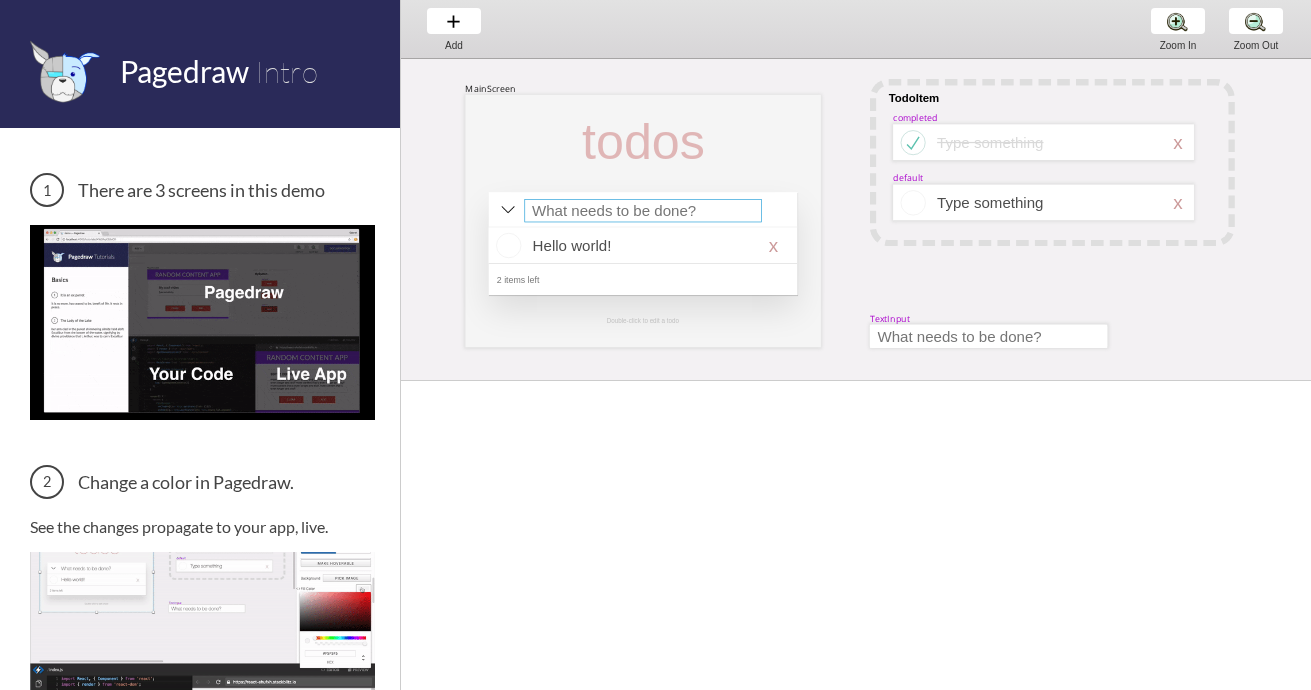 select on "15" 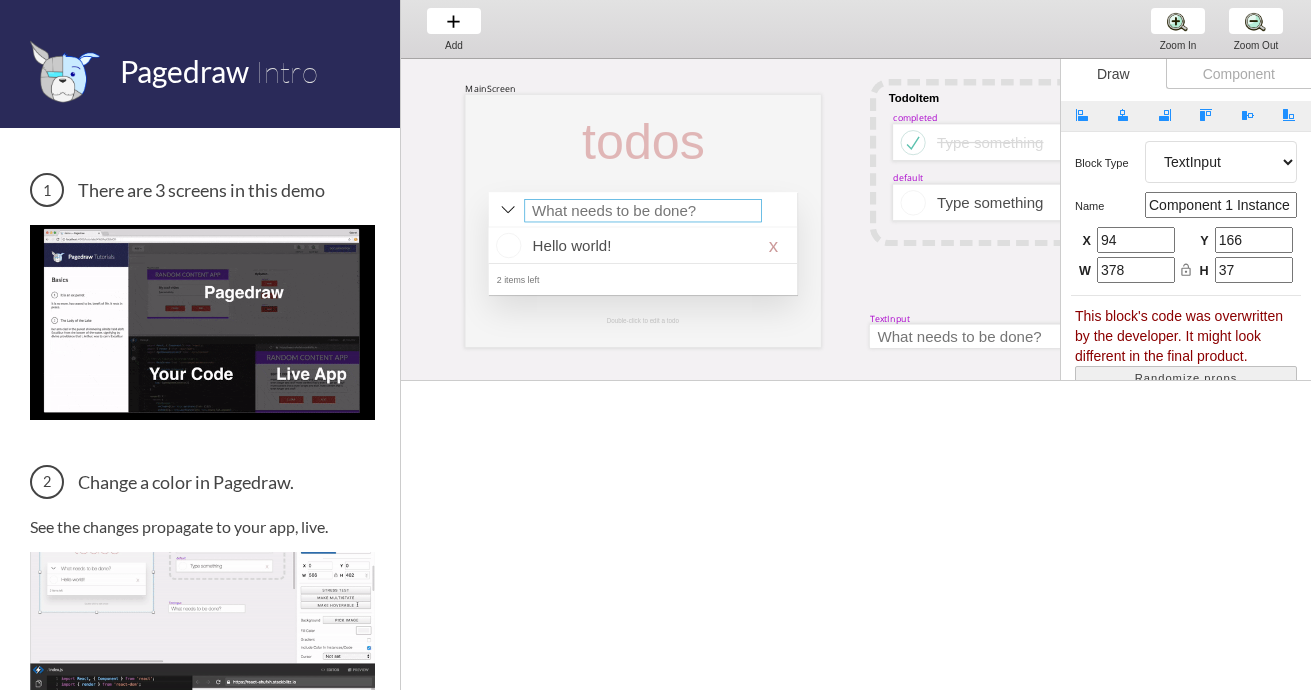 click at bounding box center (642, 210) 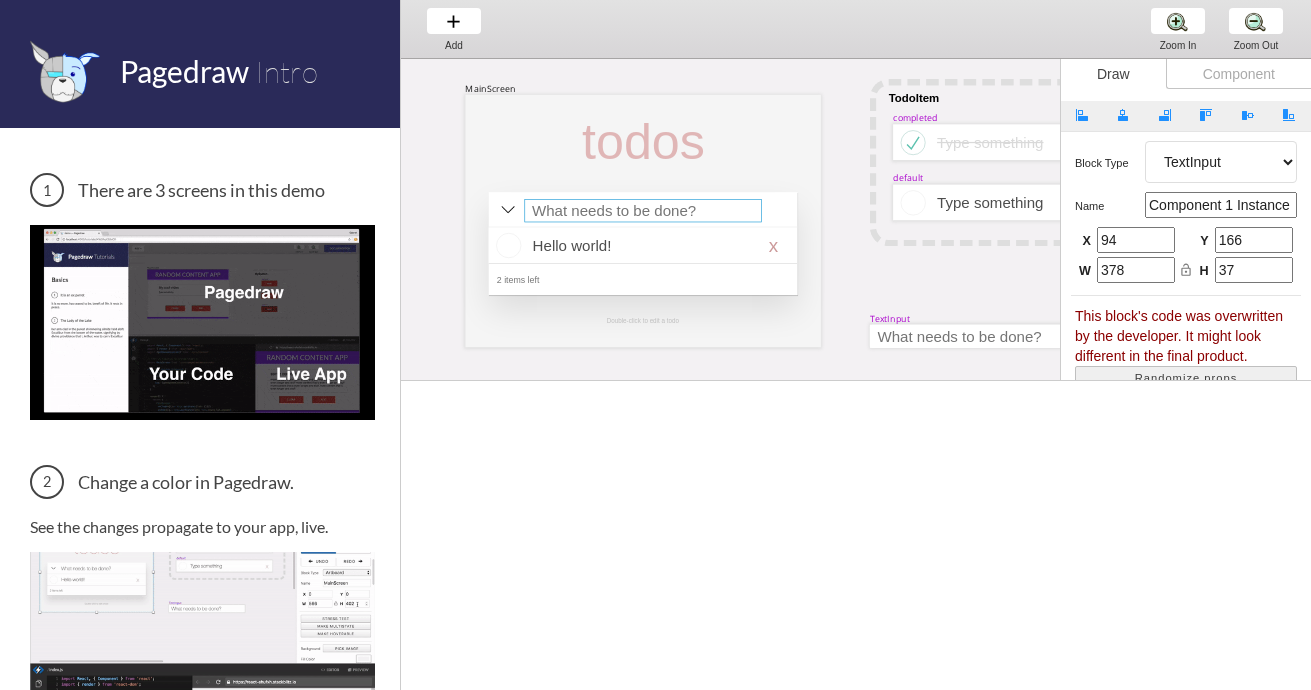 click at bounding box center (642, 210) 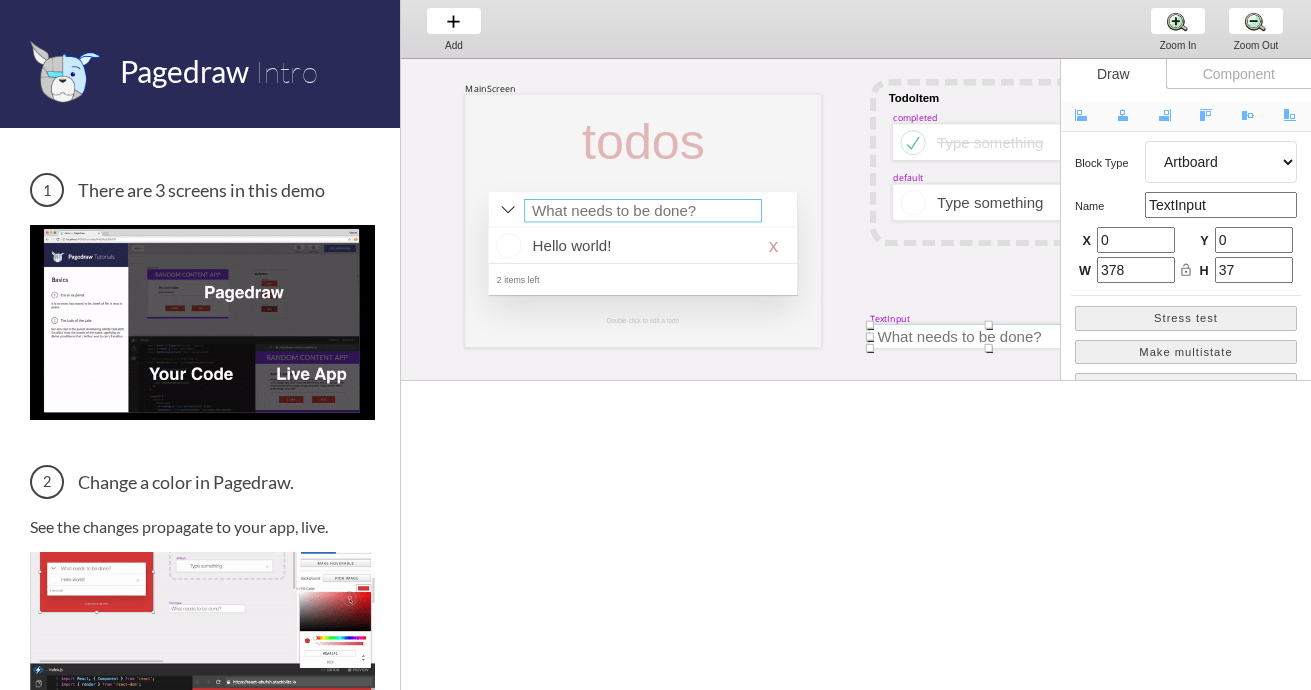 scroll, scrollTop: 122, scrollLeft: 285, axis: both 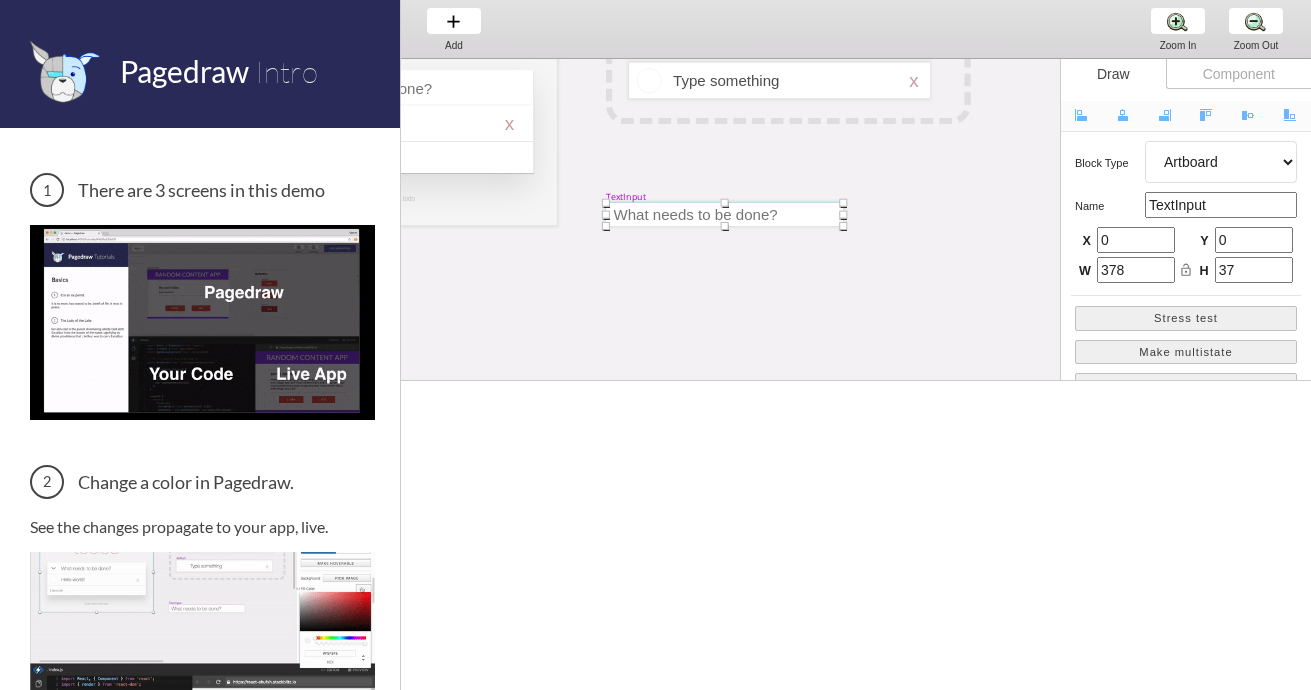 click on "MainScreen todos Hello world! x 2 items left TodoItem completed Type something TextInput x Double-click to edit a todo default Type something x" at bounding box center [955, 298] 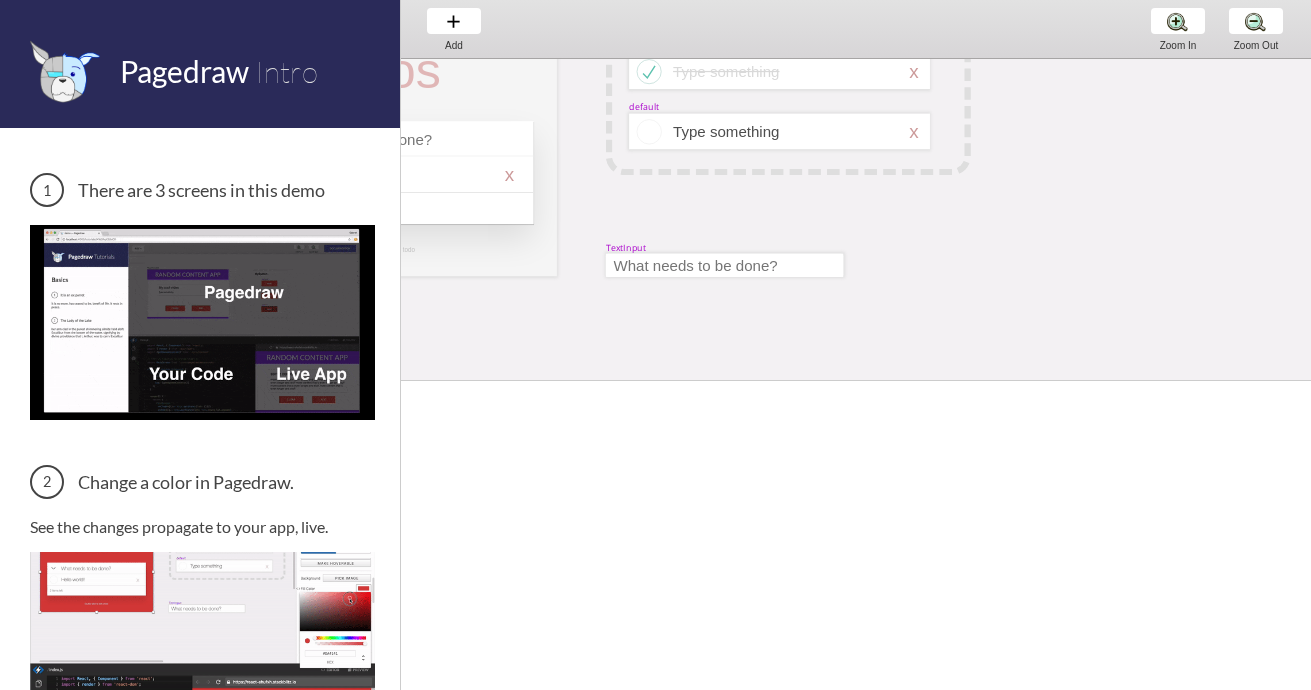 scroll, scrollTop: 0, scrollLeft: 285, axis: horizontal 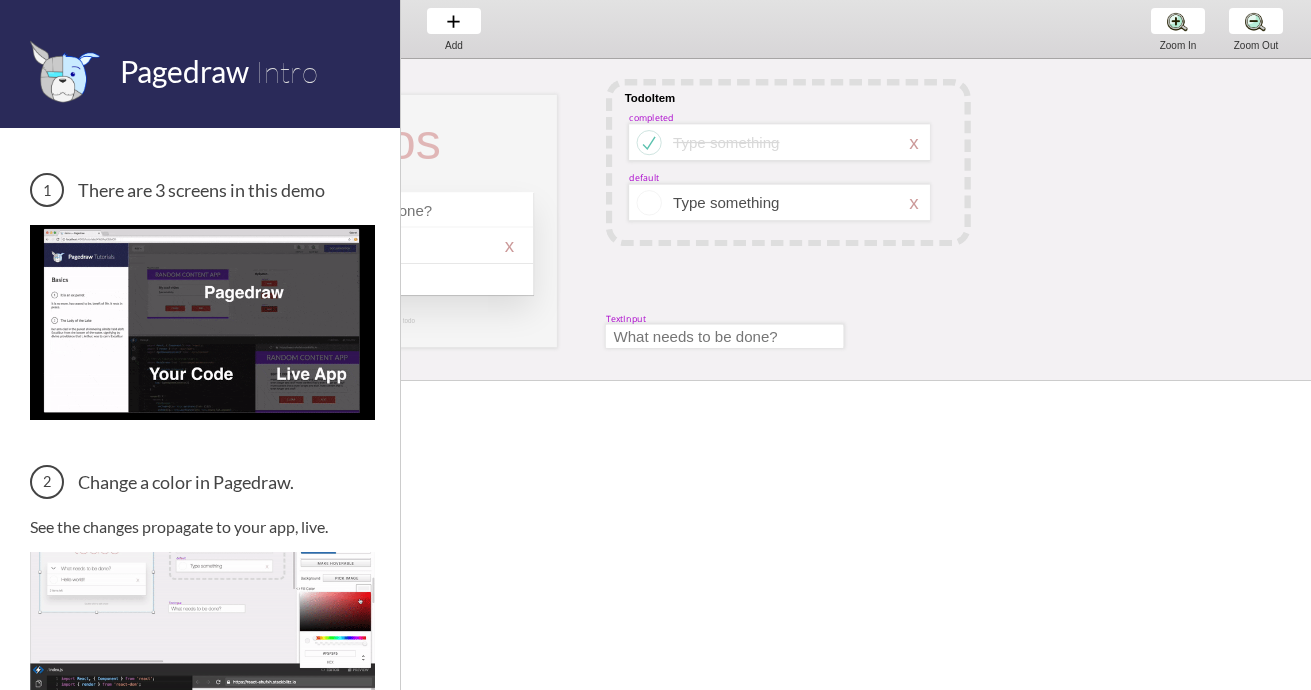 click at bounding box center (788, 162) 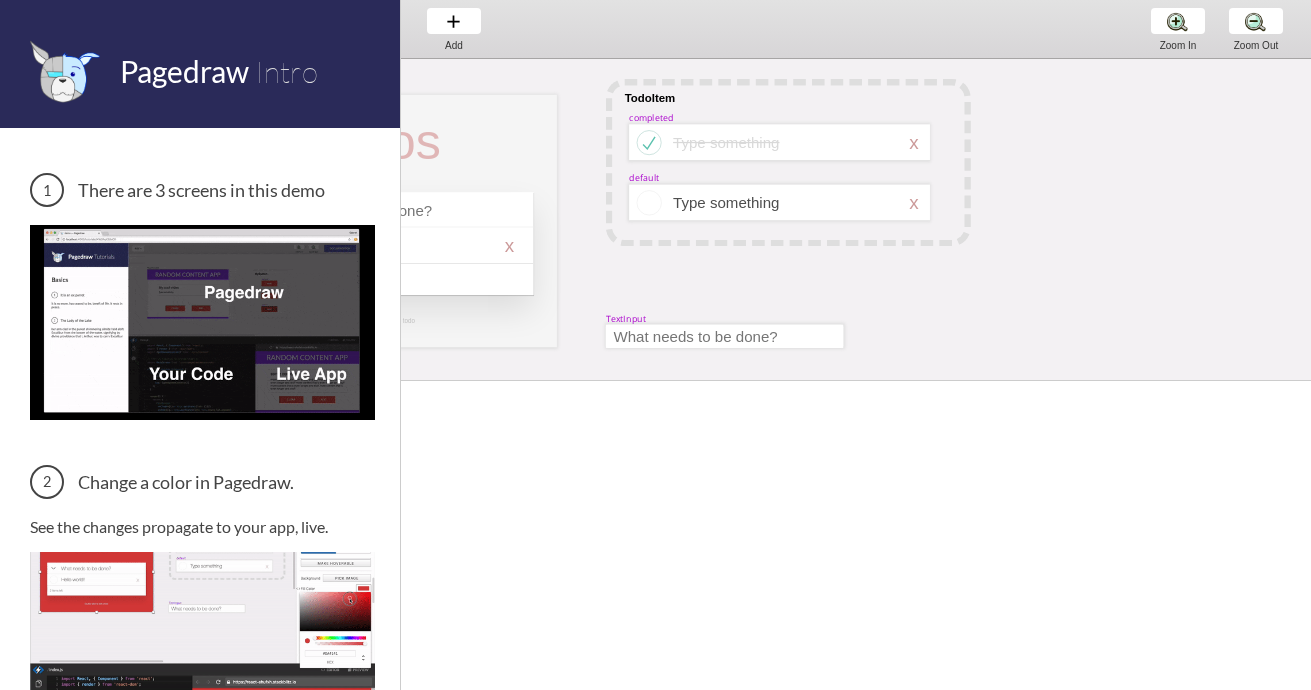 select on "1" 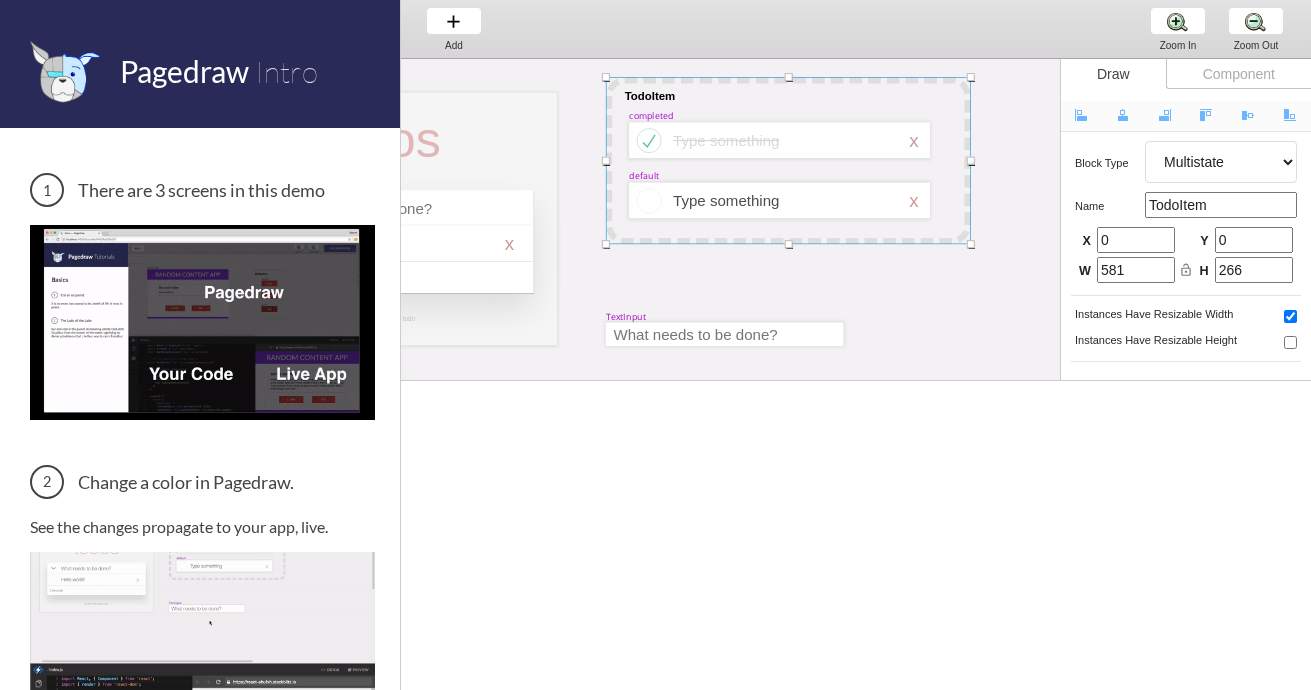 scroll, scrollTop: 0, scrollLeft: 285, axis: horizontal 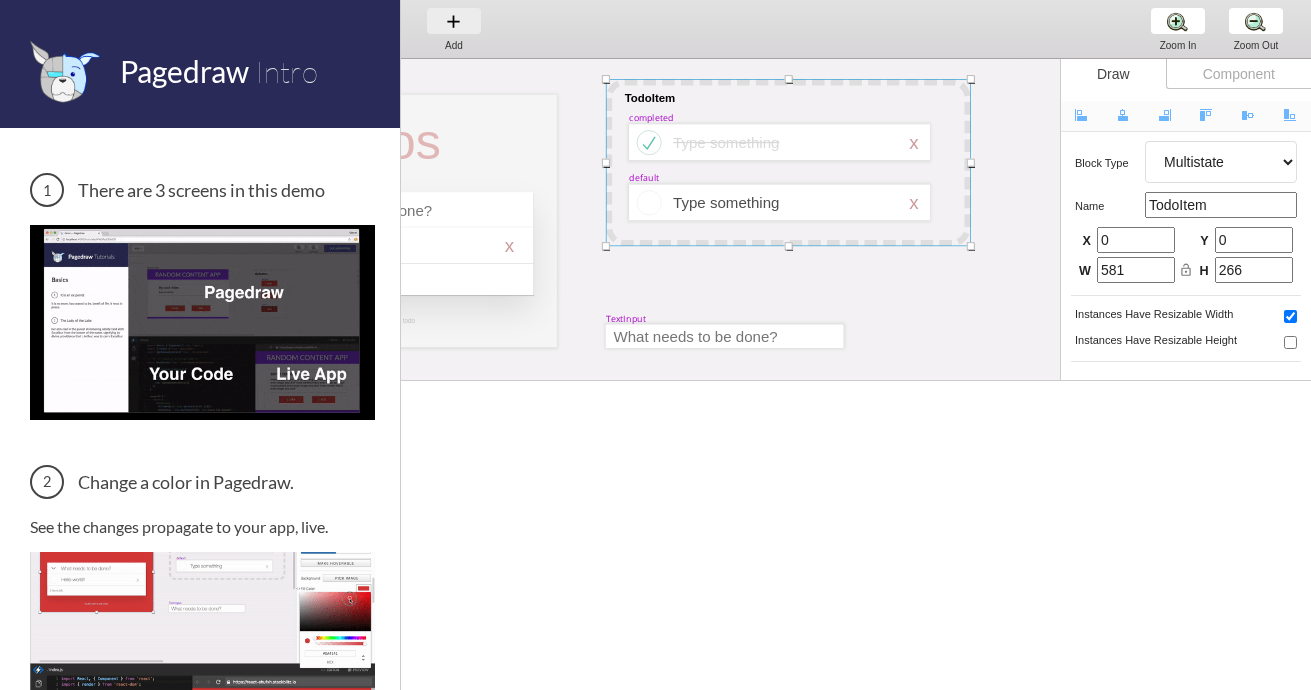 click on "Add Add Add" at bounding box center [454, 28] 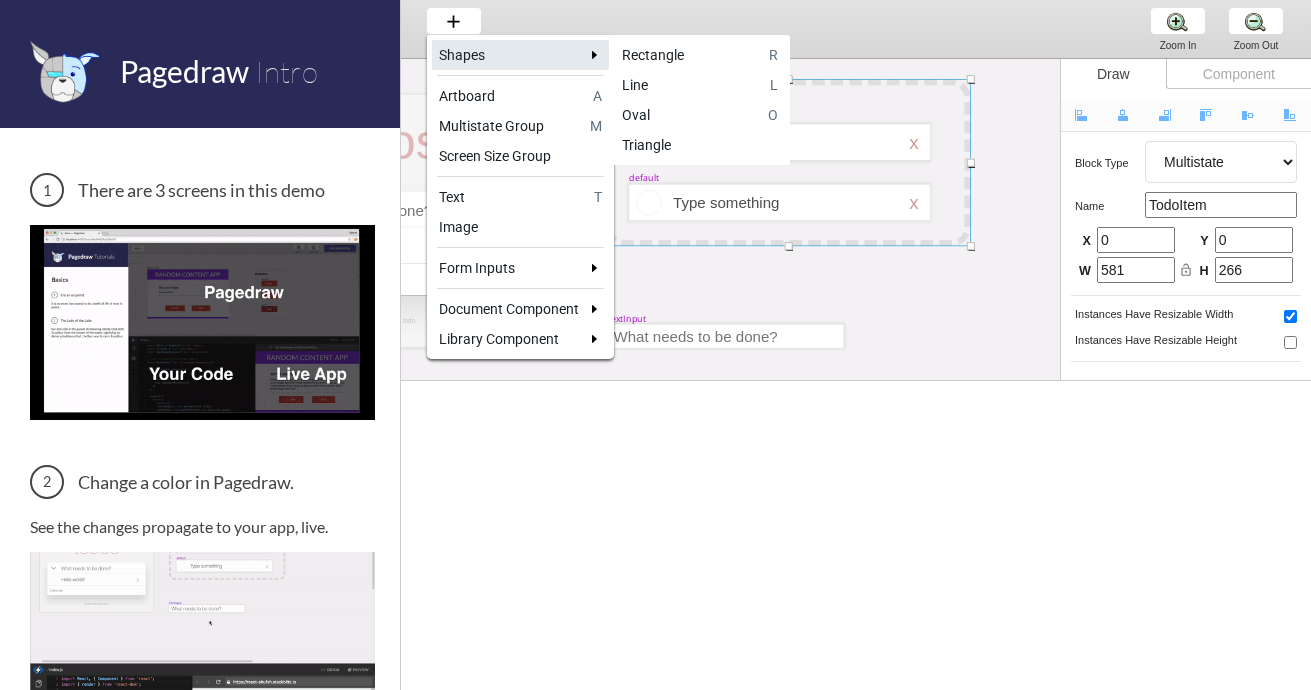 click on "Shapes caret-right" at bounding box center [520, 55] 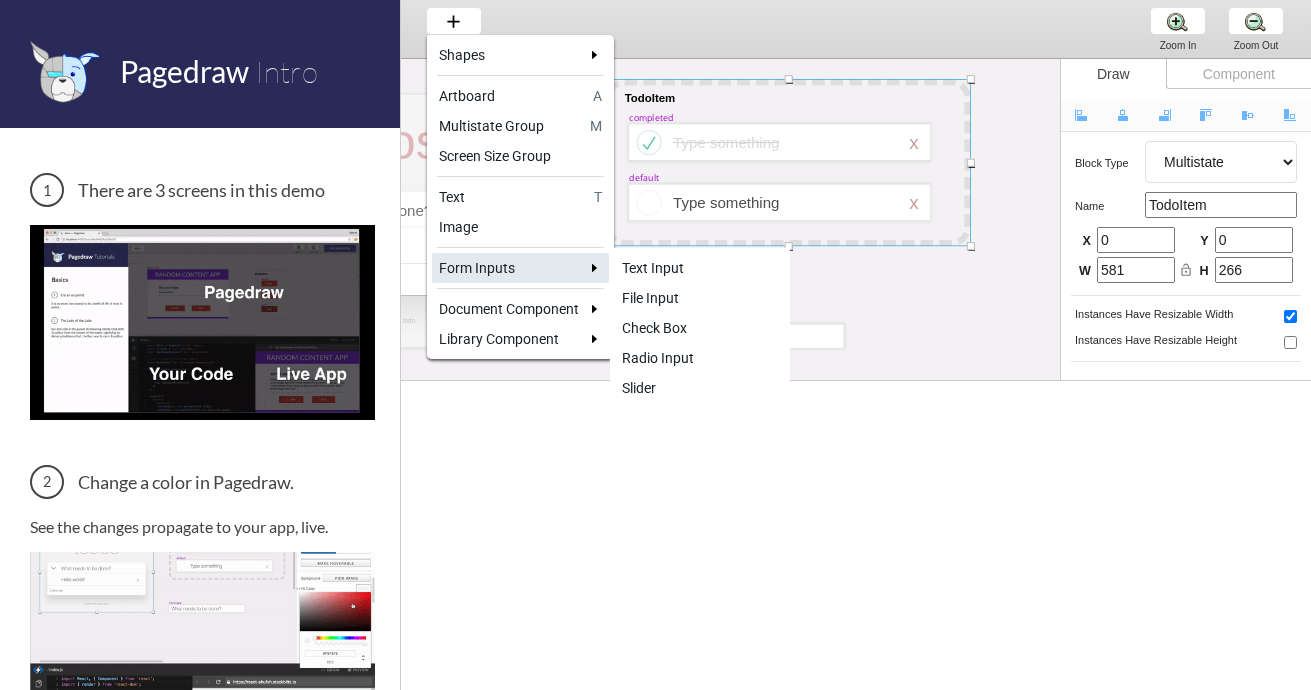 click on "Form Inputs" at bounding box center (509, 268) 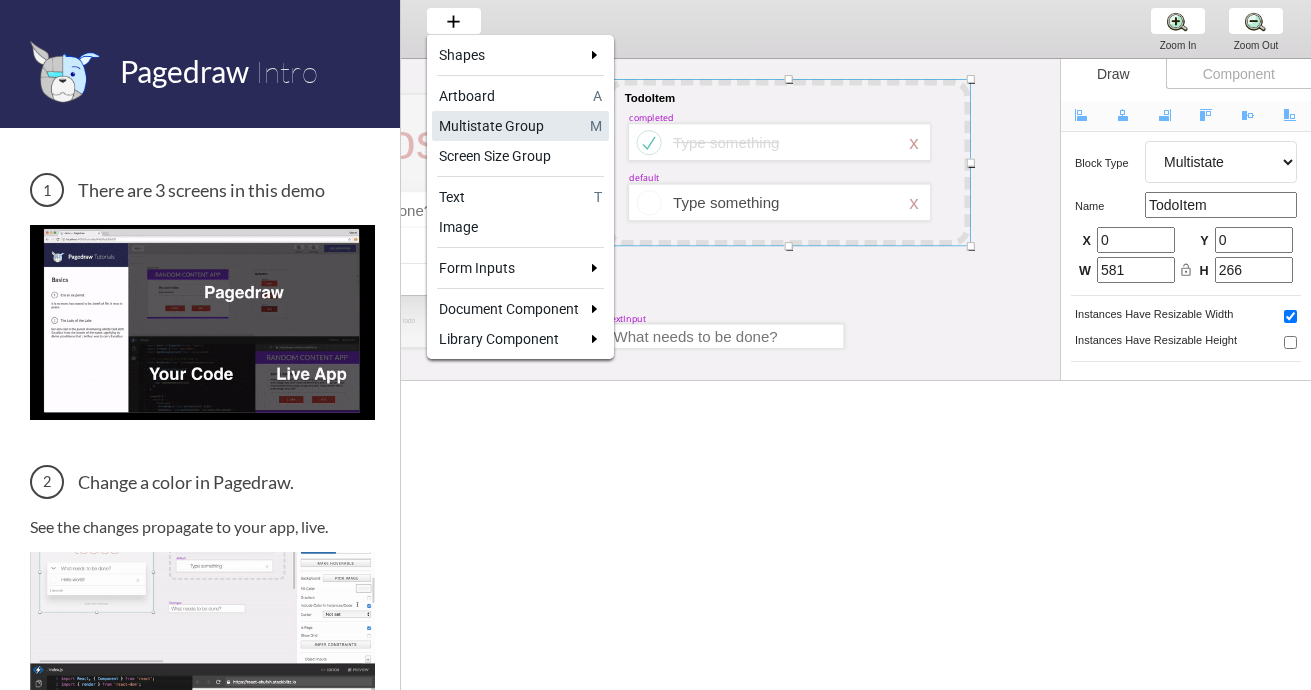 click on "Multistate Group" at bounding box center [511, 126] 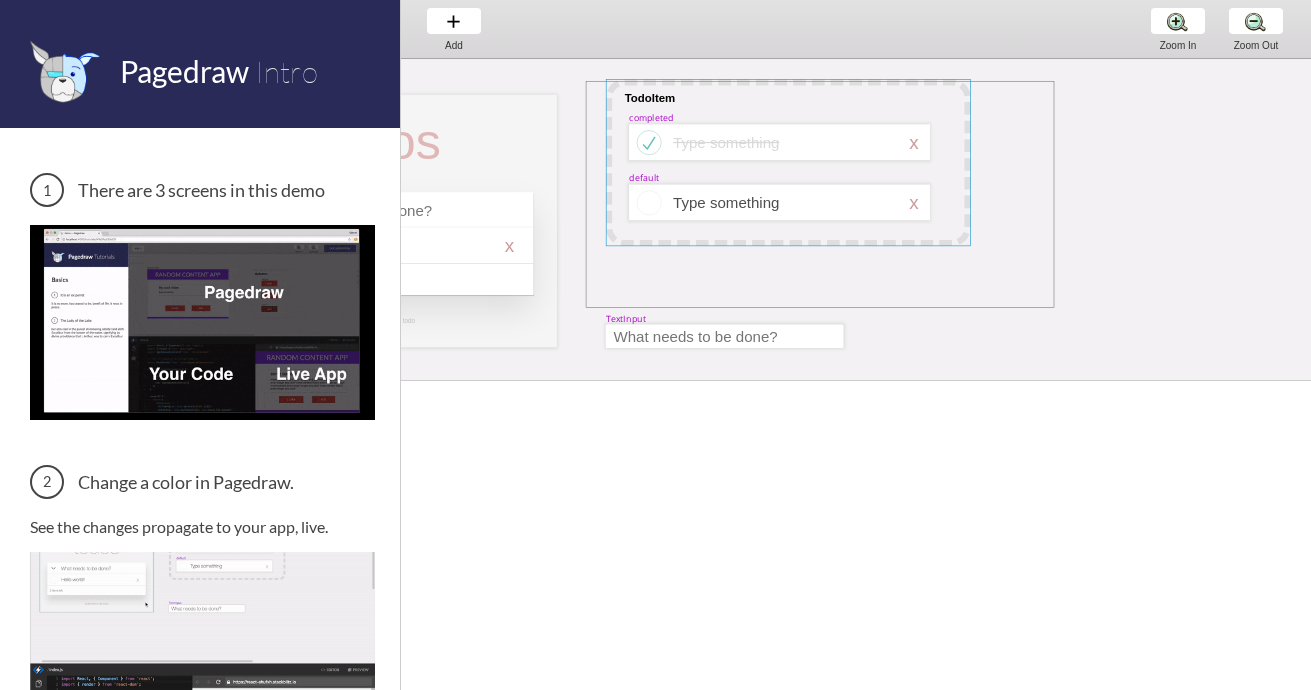 drag, startPoint x: 586, startPoint y: 81, endPoint x: 1054, endPoint y: 308, distance: 520.1471 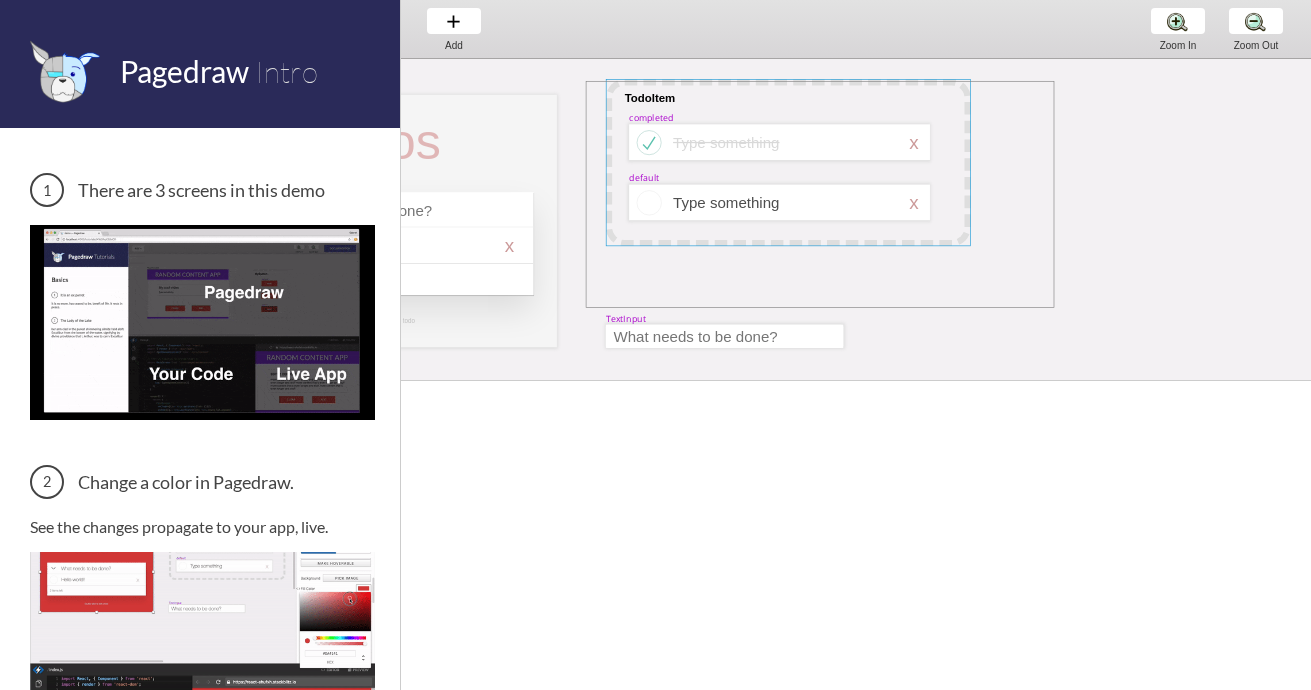 click on "MainScreen todos Hello world! x 2 items left TodoItem completed Type something TextInput x Double-click to edit a todo default Type something x" at bounding box center (955, 420) 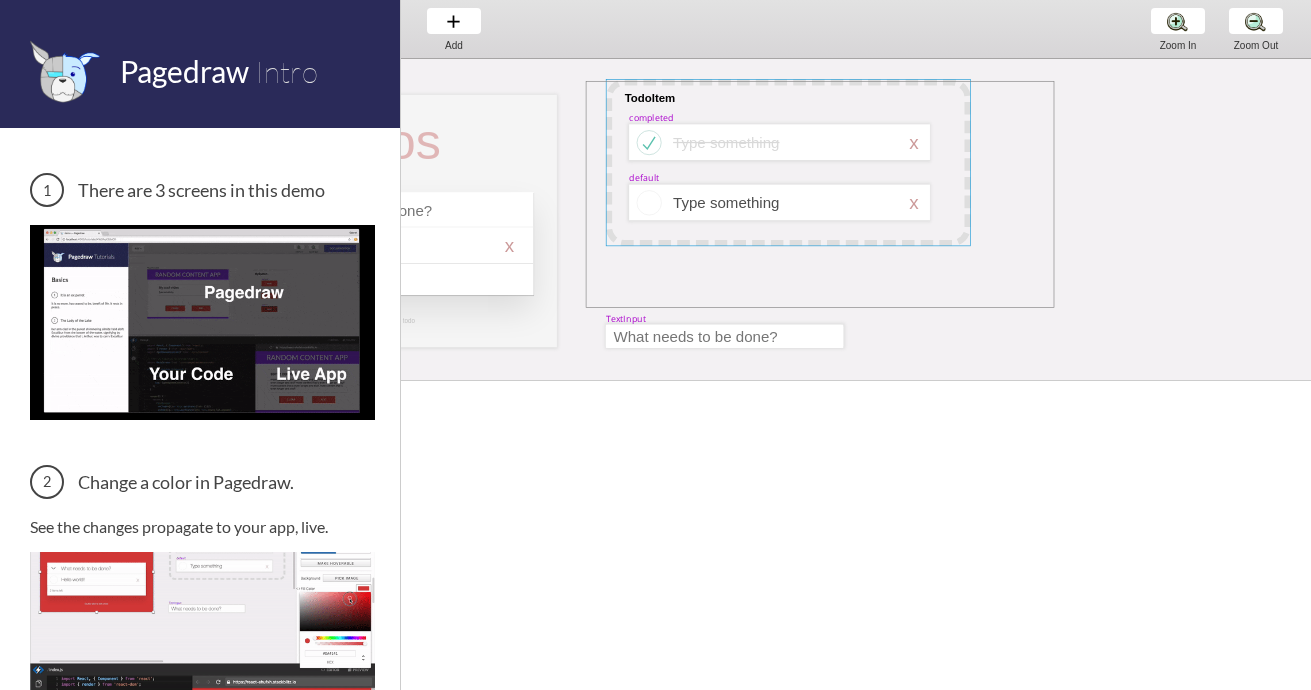 select on "1" 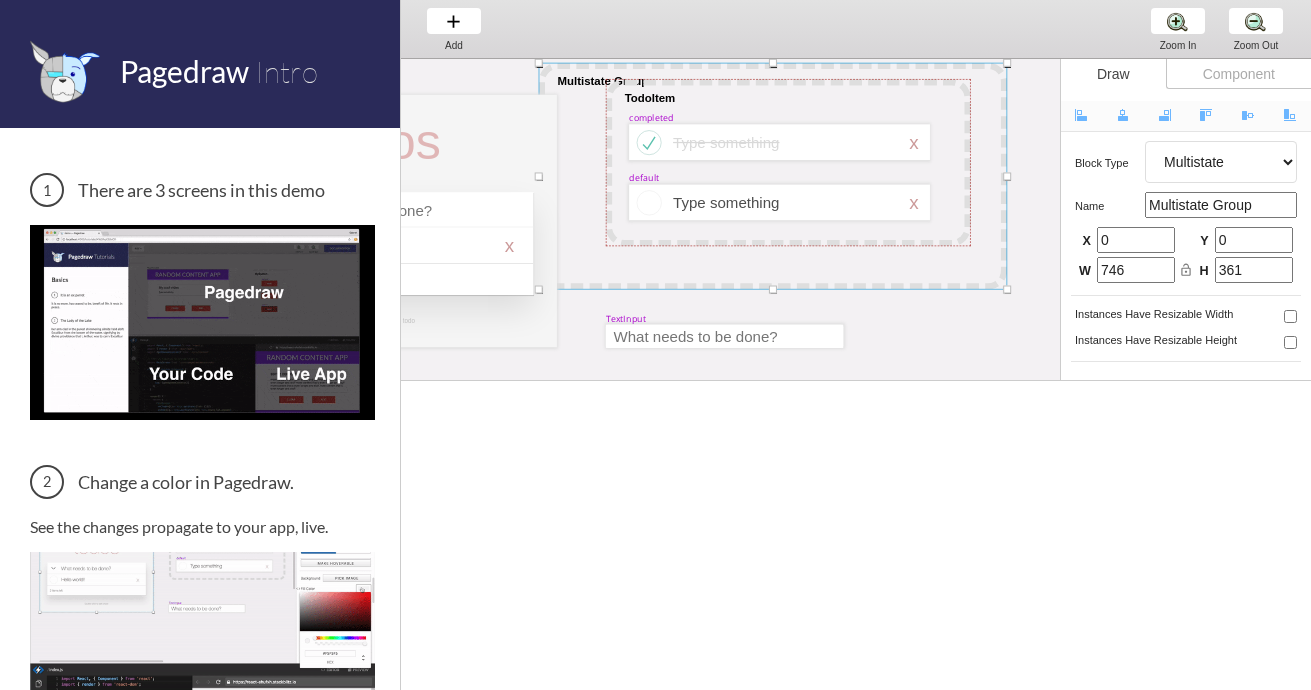 drag, startPoint x: 931, startPoint y: 277, endPoint x: 884, endPoint y: 259, distance: 50.32892 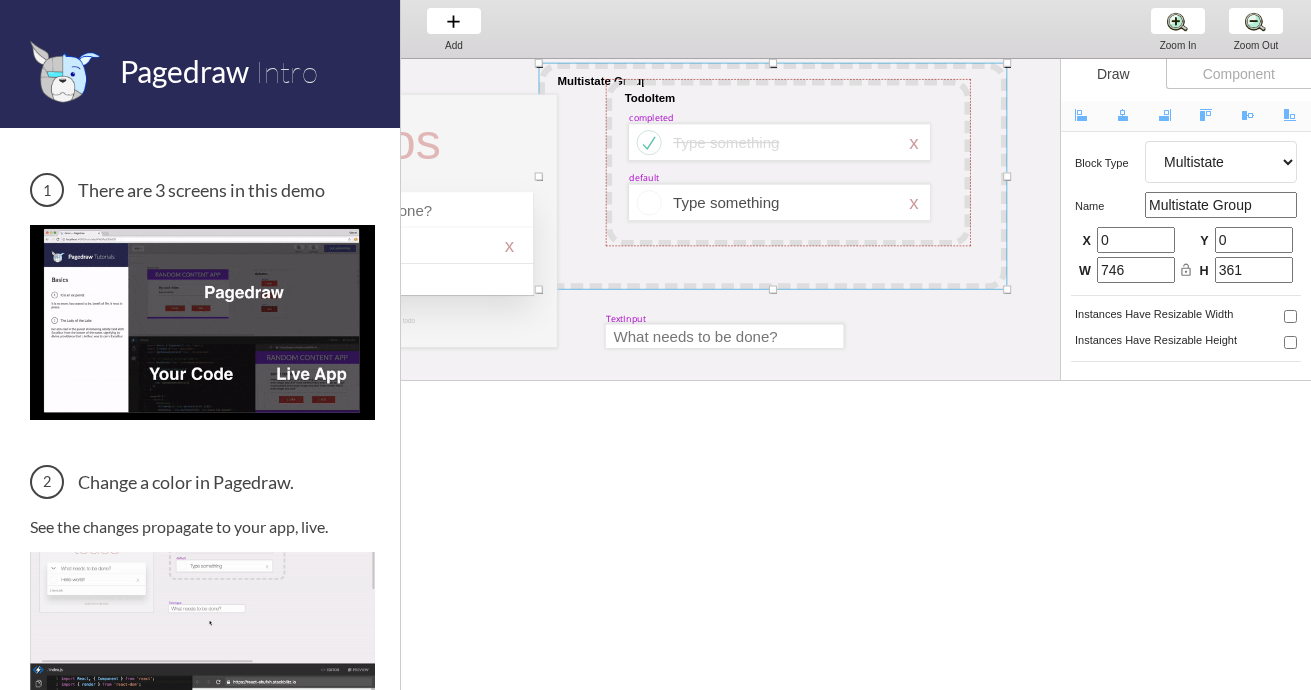 click at bounding box center (773, 176) 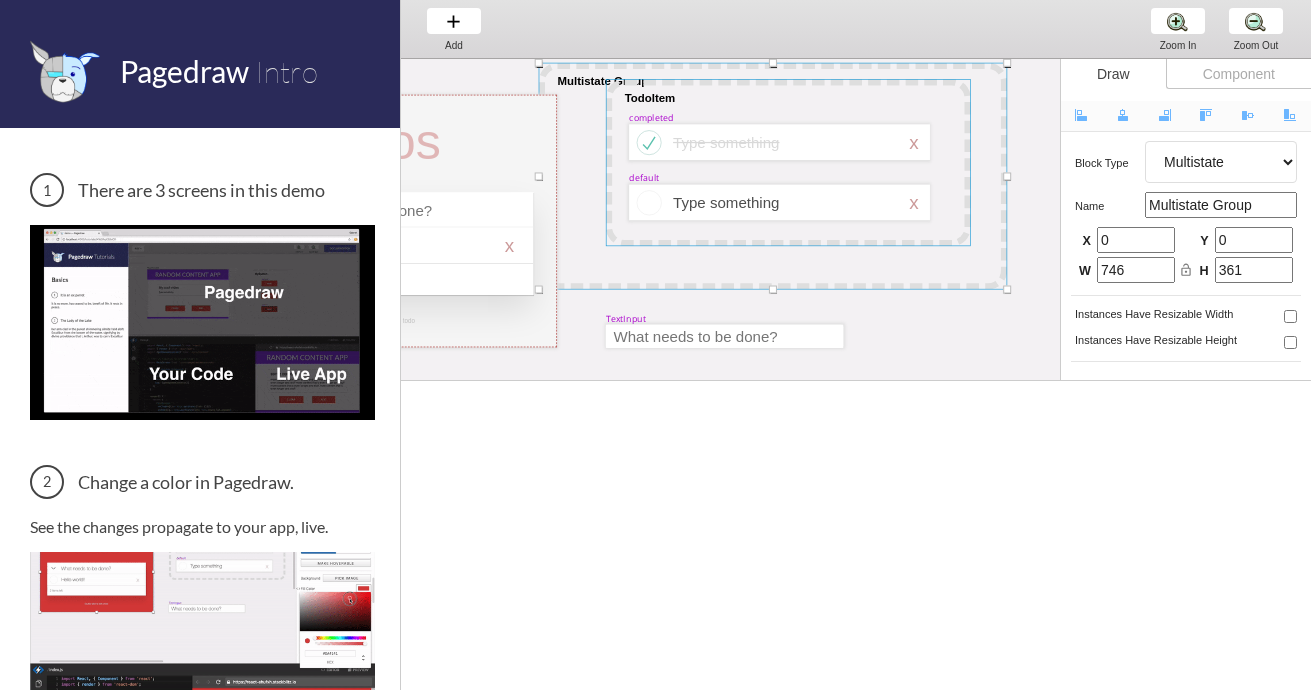 click at bounding box center (788, 162) 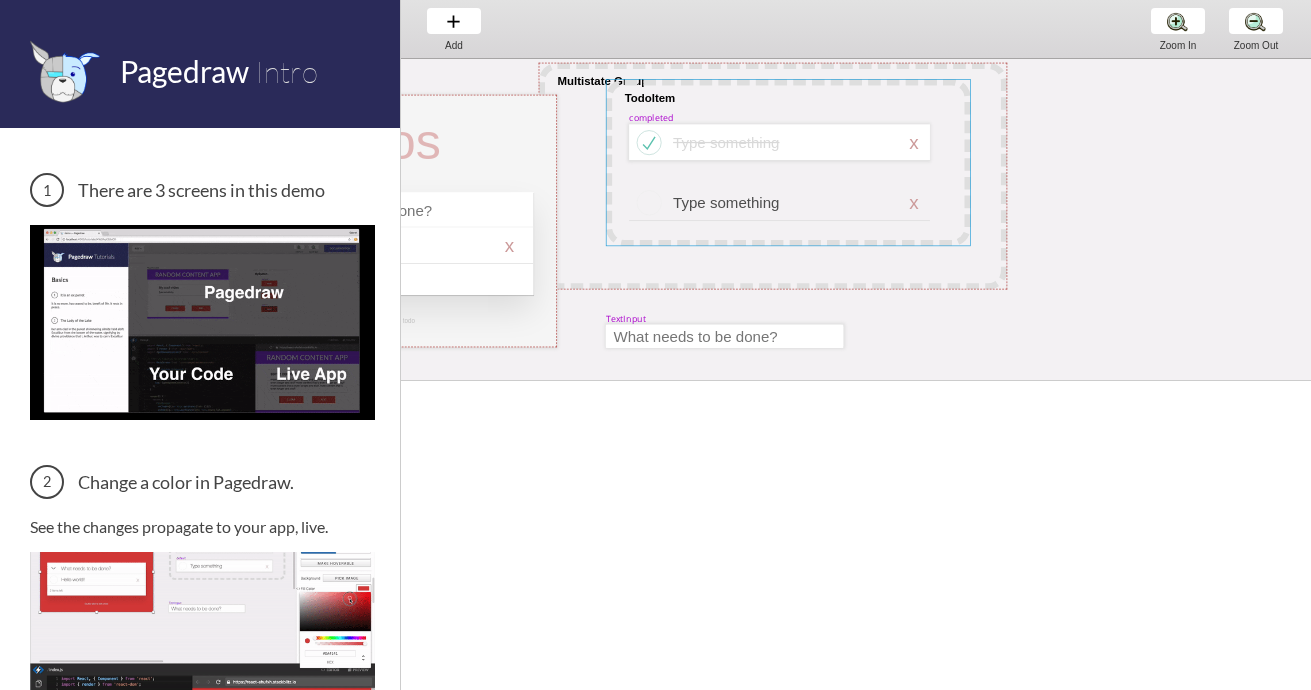 click at bounding box center (788, 162) 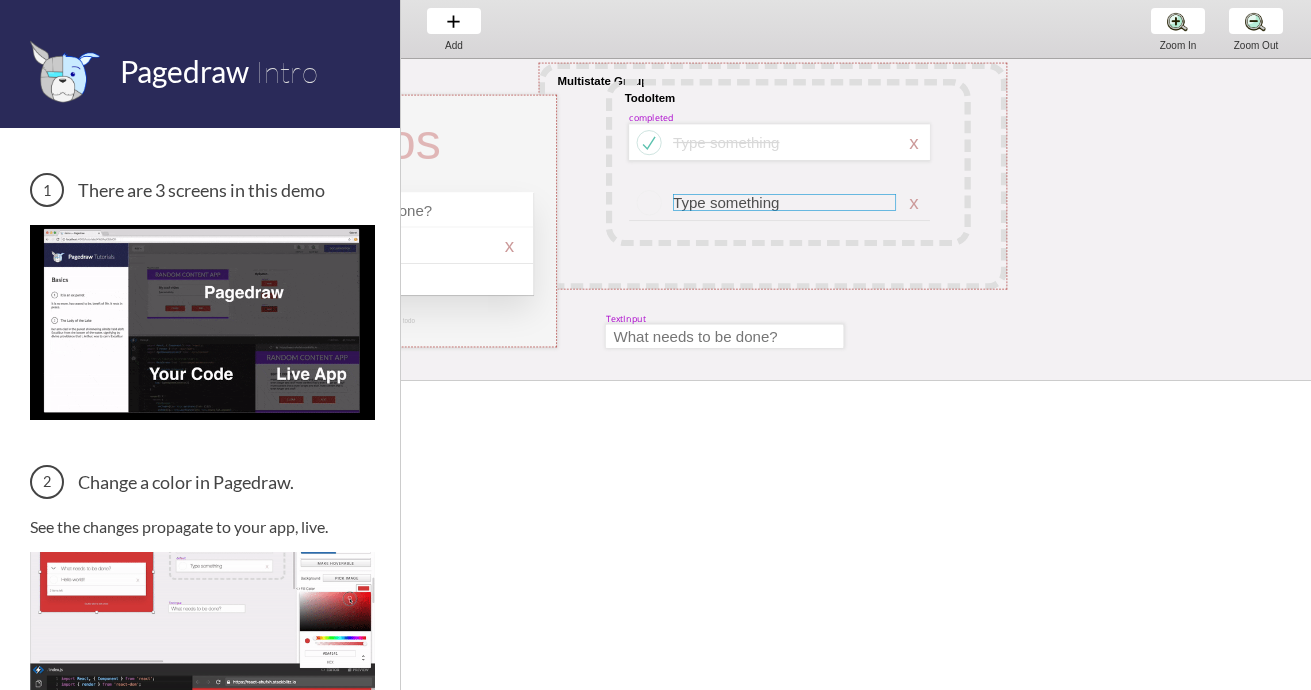 select on "3" 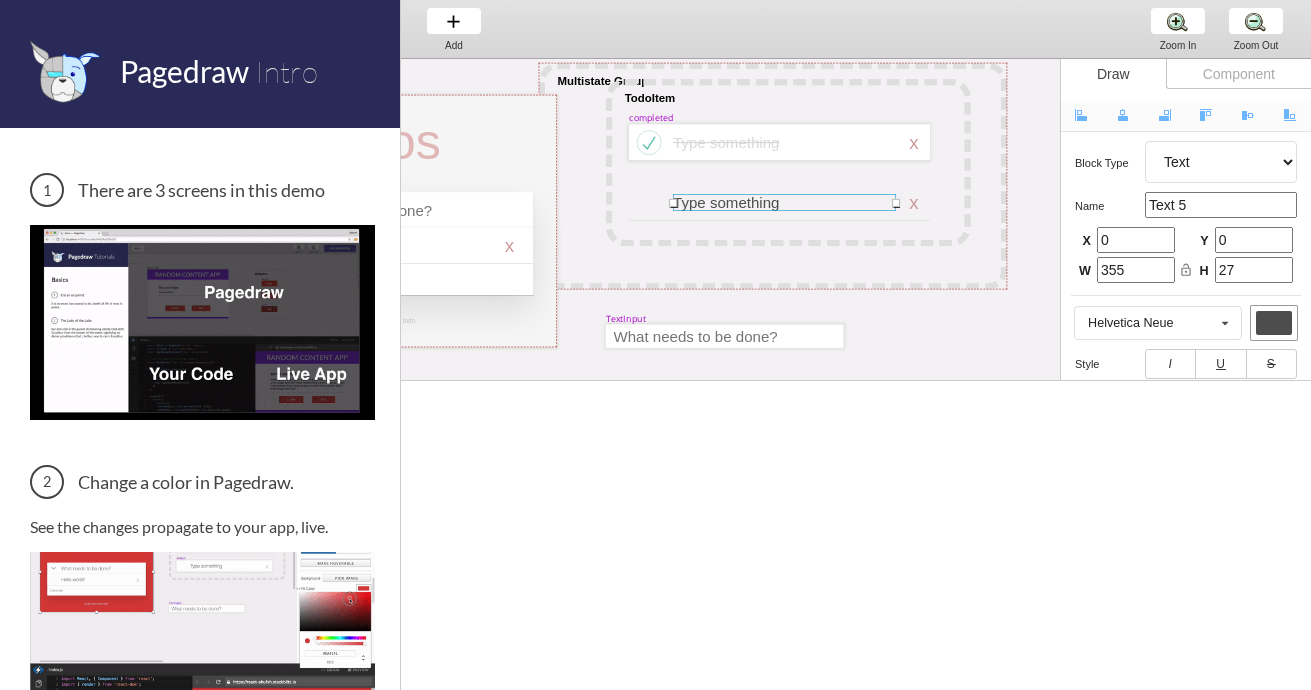 click at bounding box center (784, 202) 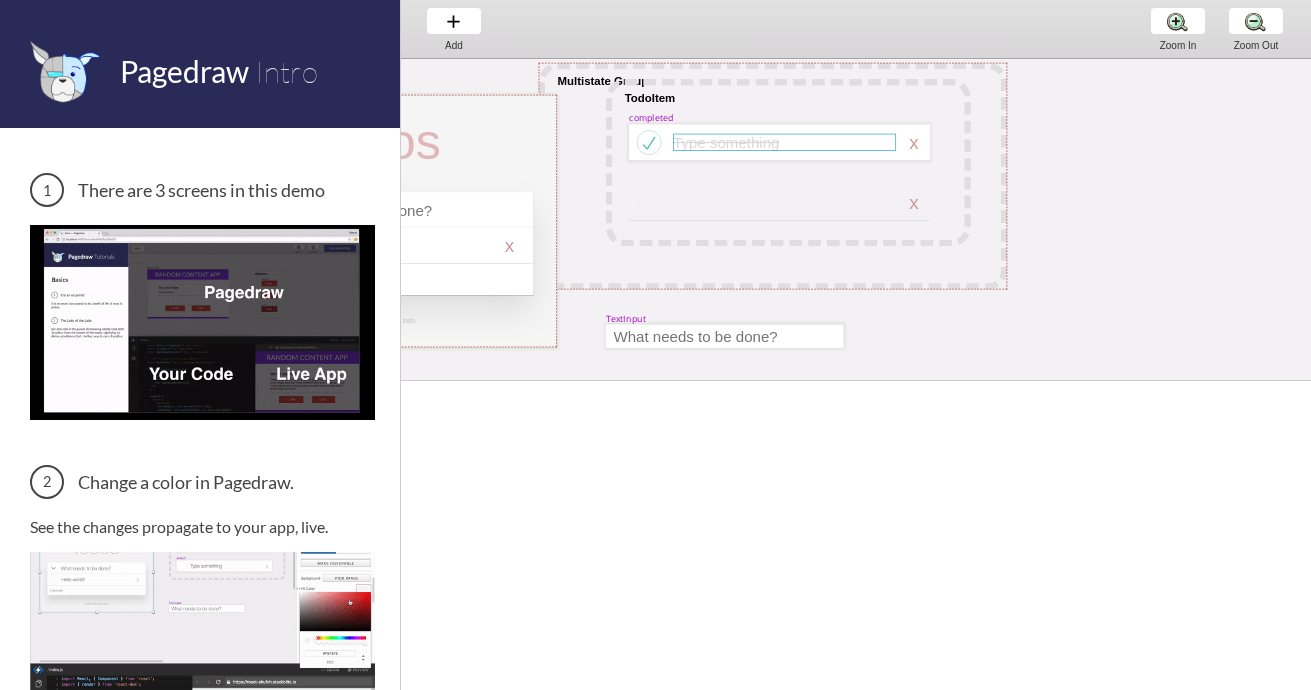 click at bounding box center (784, 142) 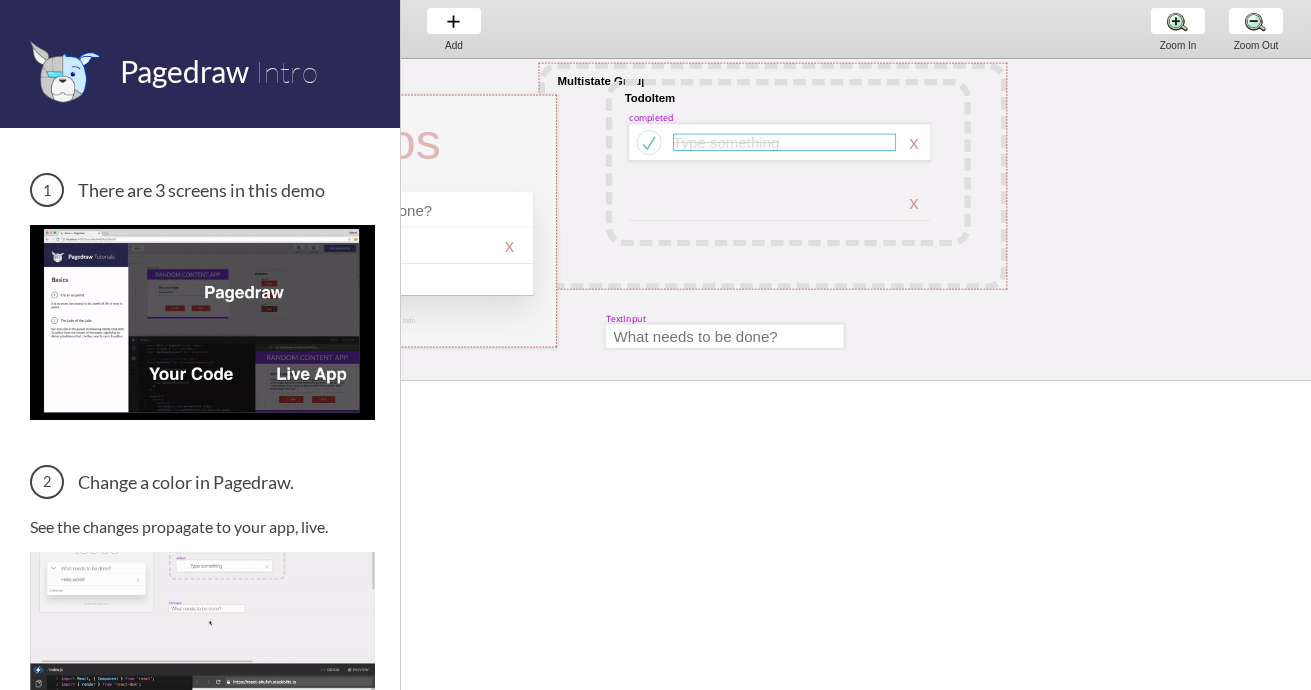 select on "3" 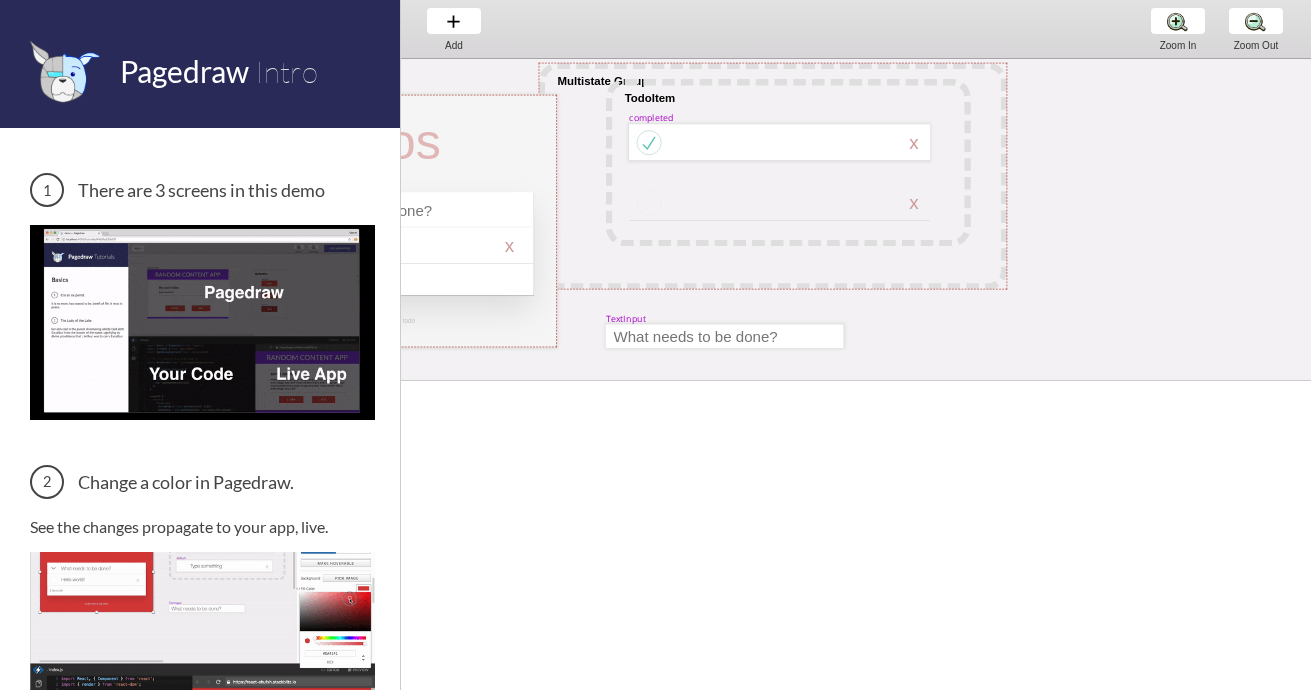 click at bounding box center (779, 142) 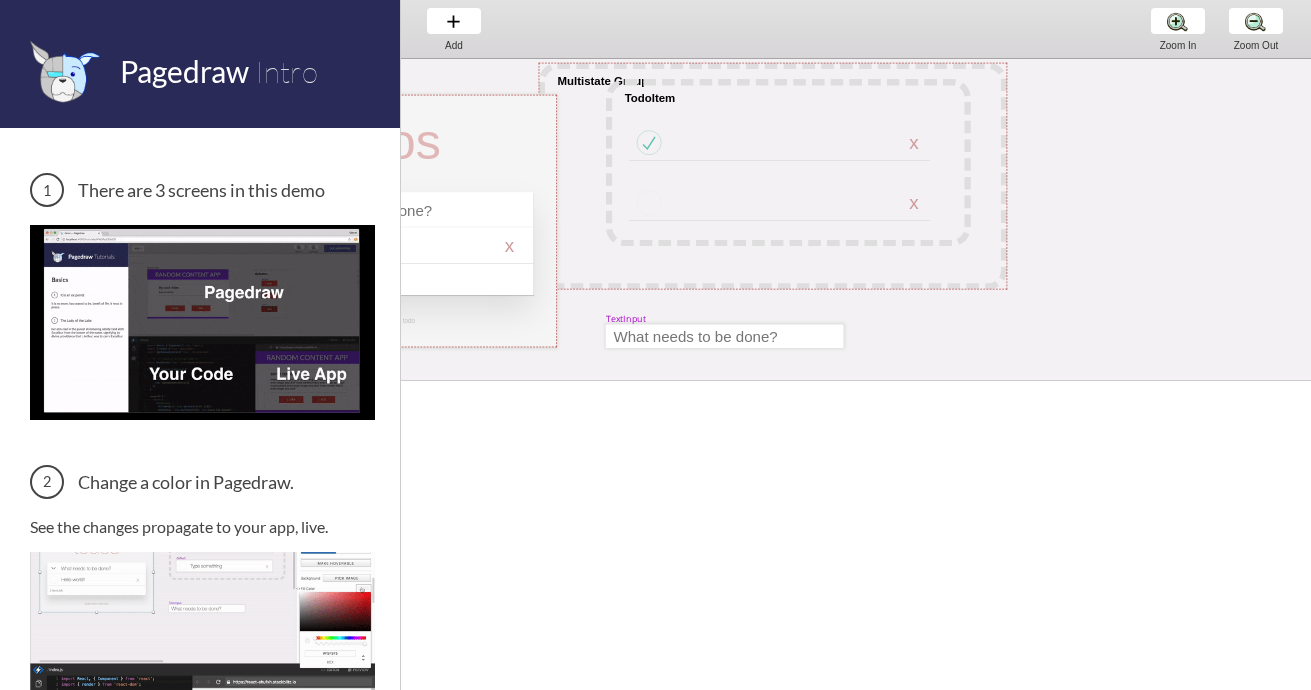 click at bounding box center [788, 162] 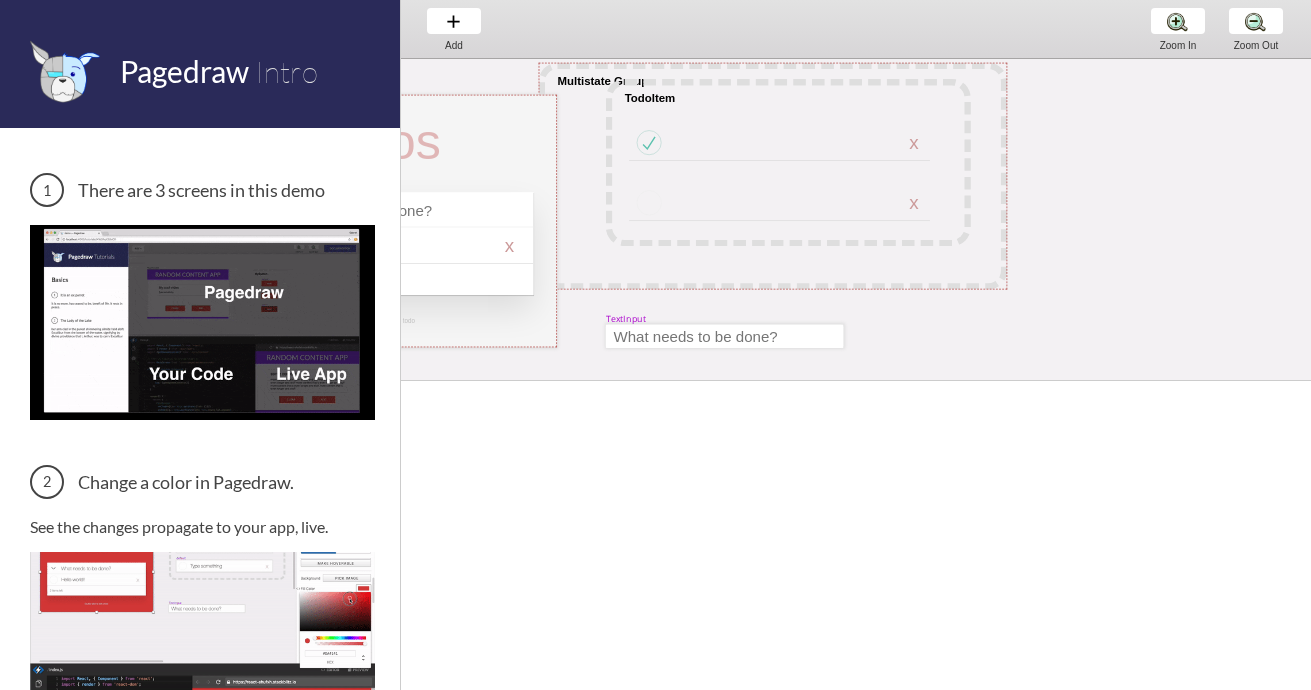 select on "1" 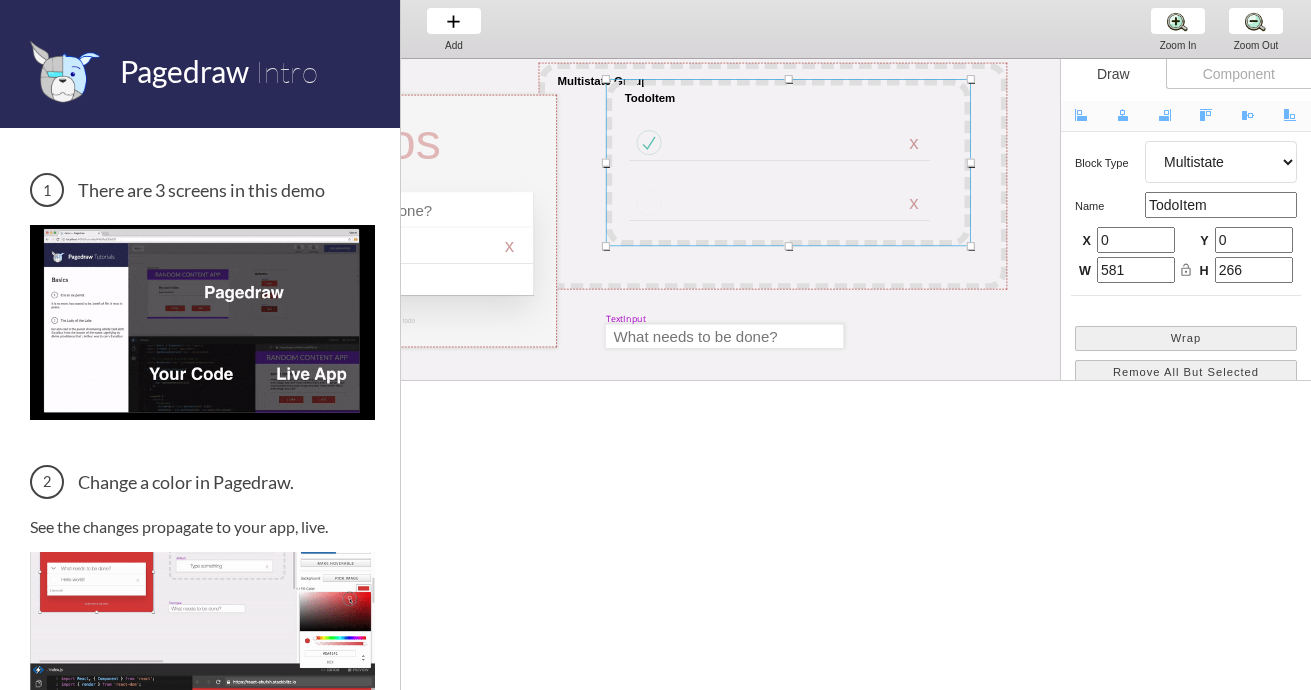 click at bounding box center [788, 162] 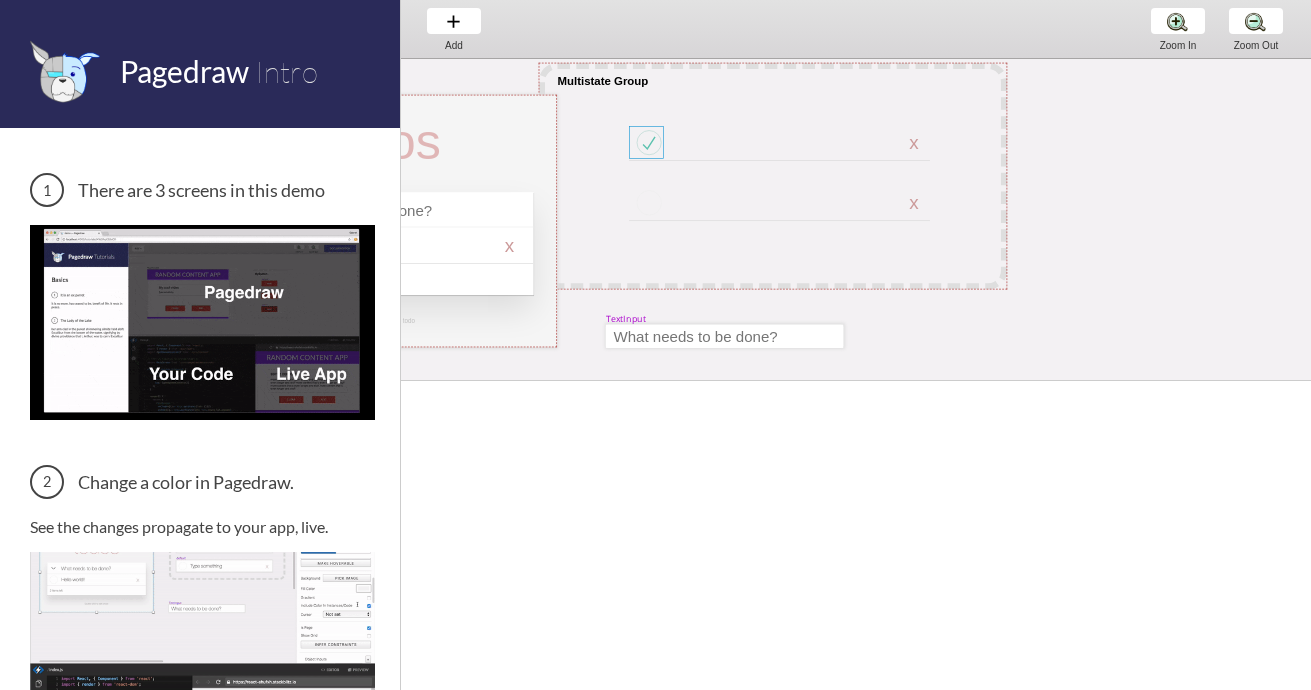 click at bounding box center [646, 142] 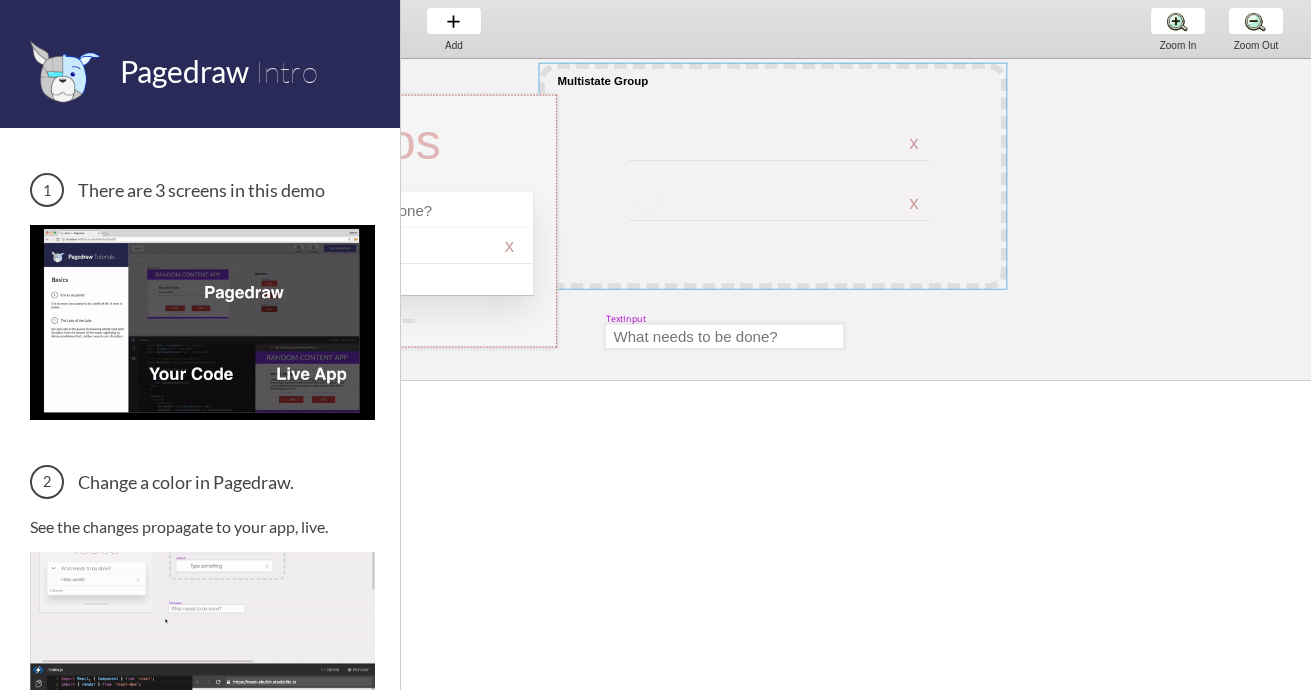 click at bounding box center [773, 176] 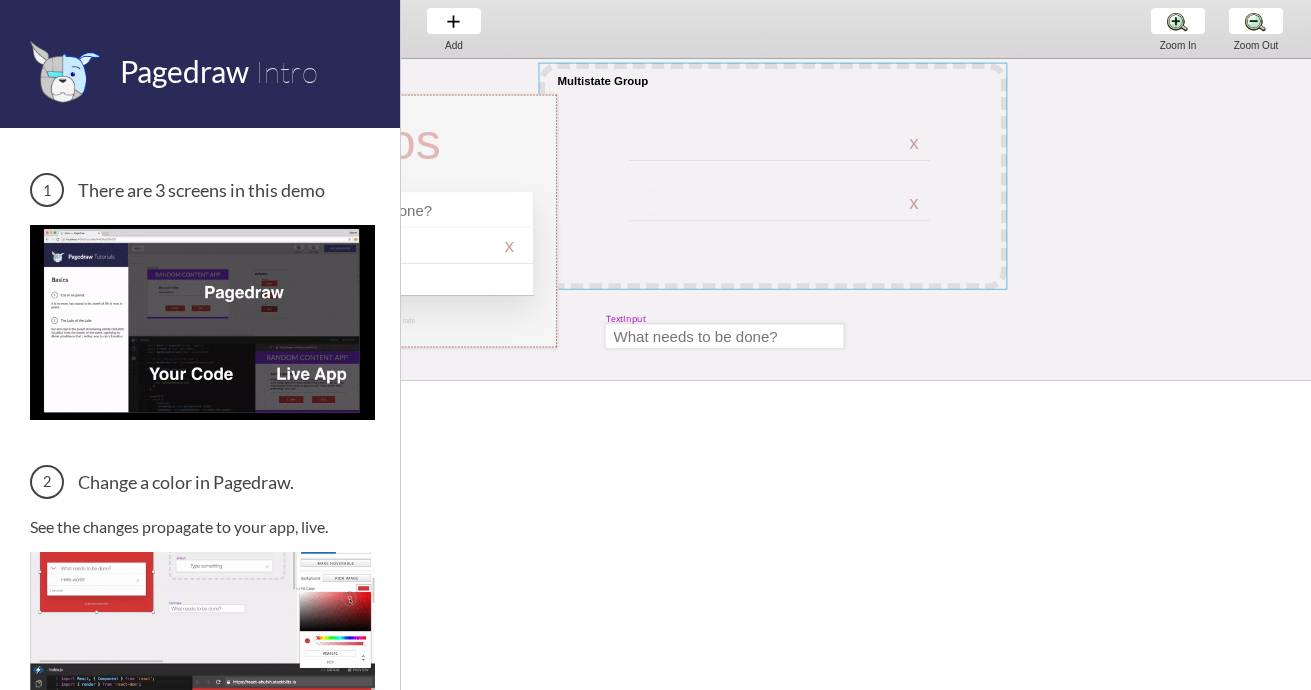 select on "1" 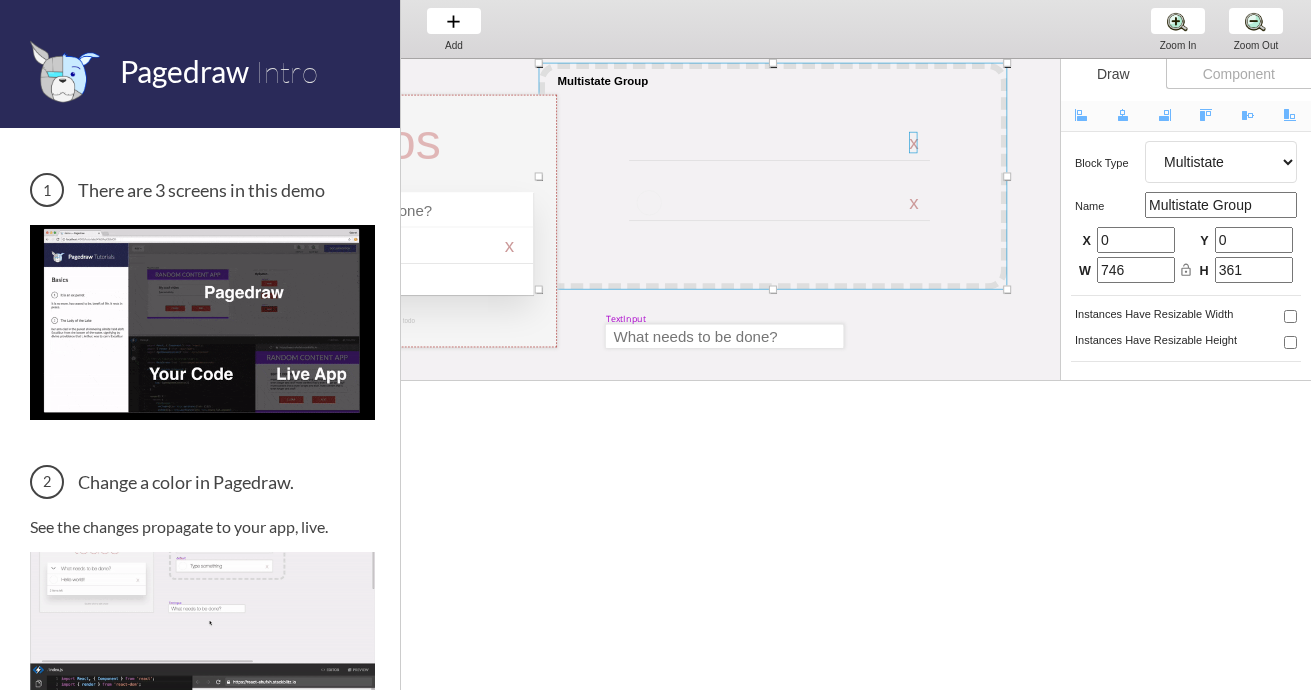 click at bounding box center [913, 142] 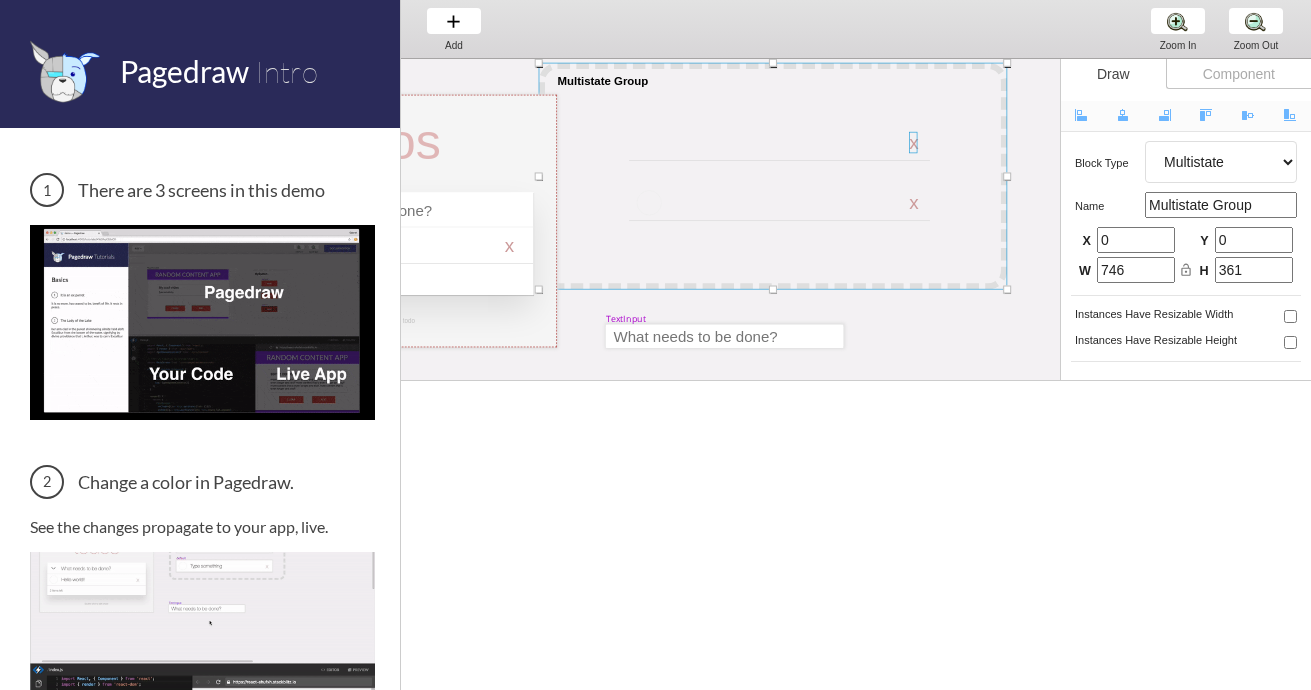 select on "3" 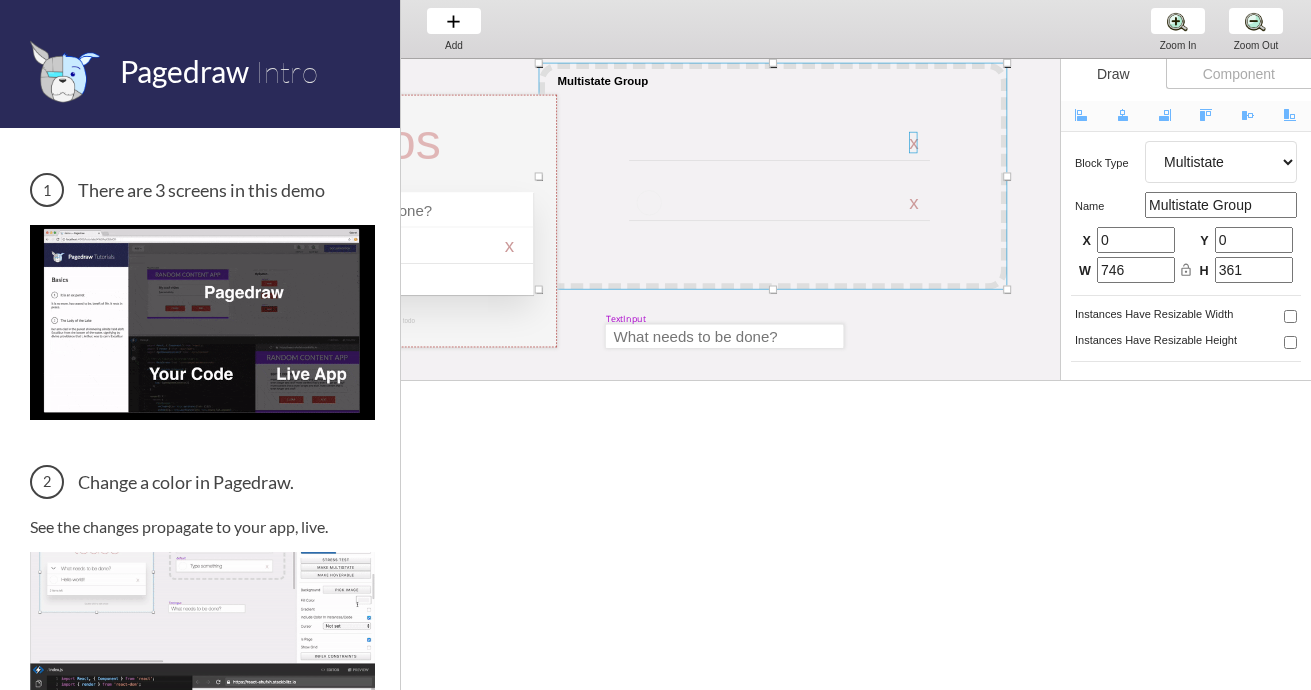 select on "default" 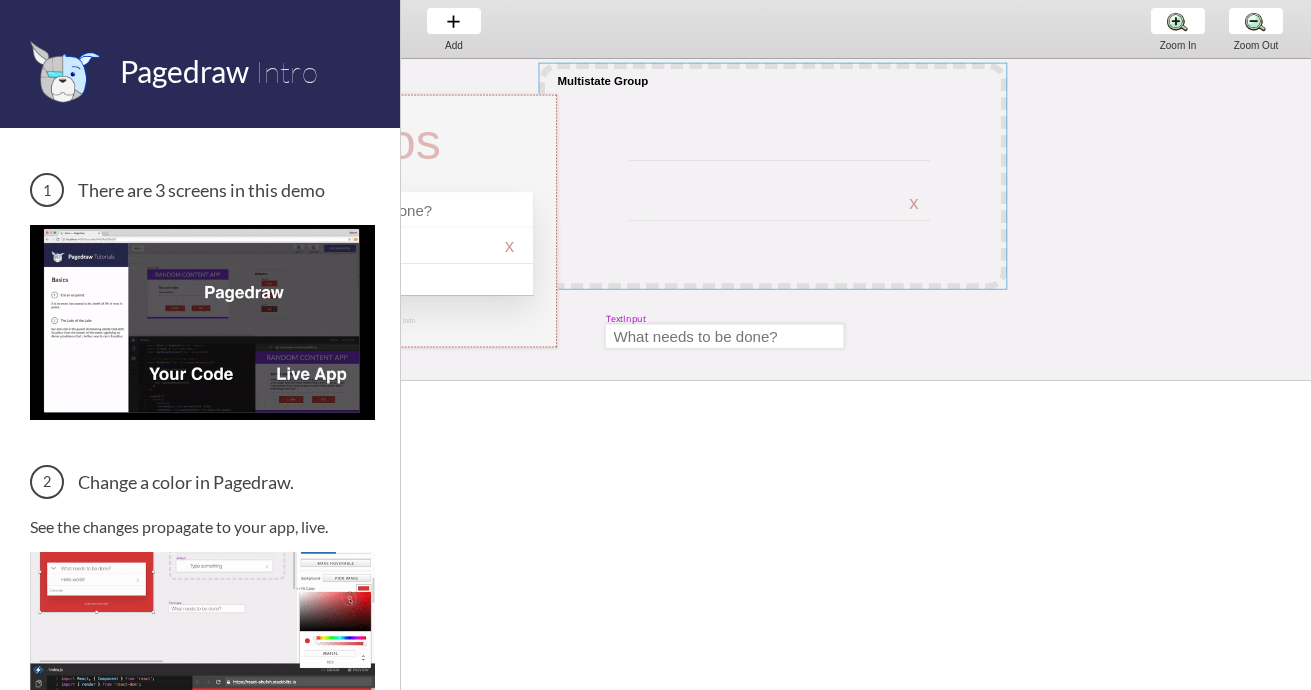 click at bounding box center (773, 176) 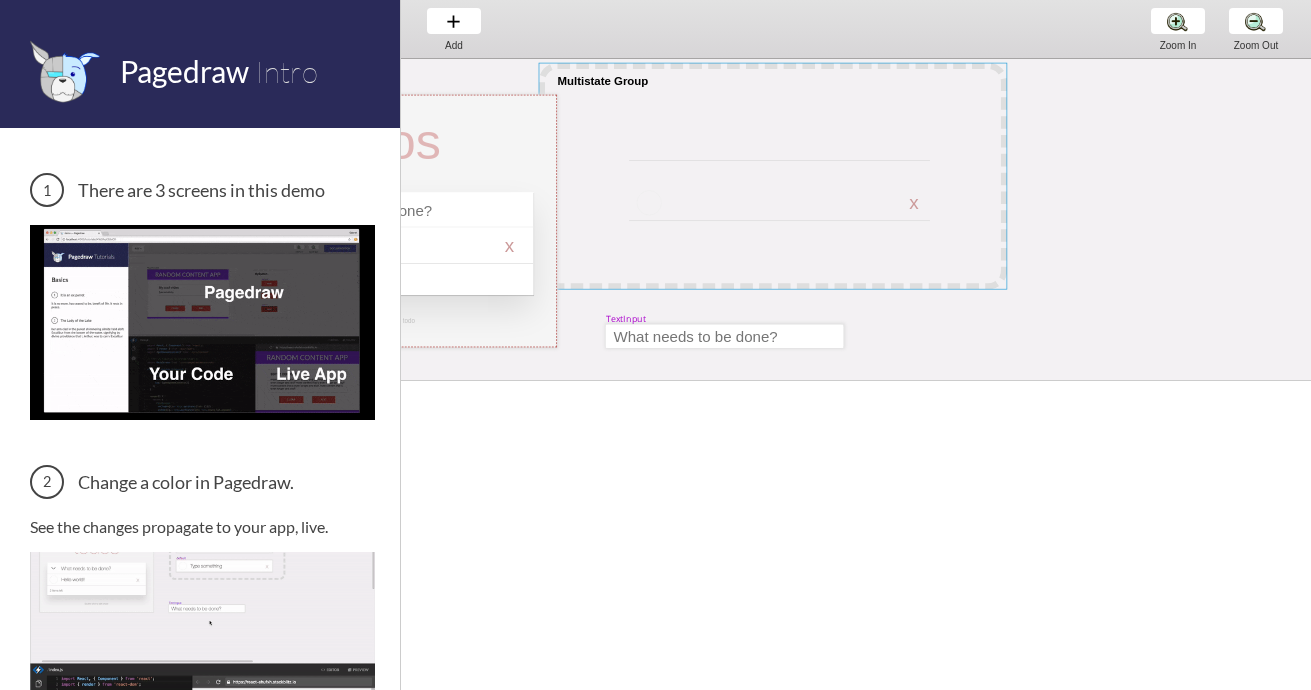 select on "1" 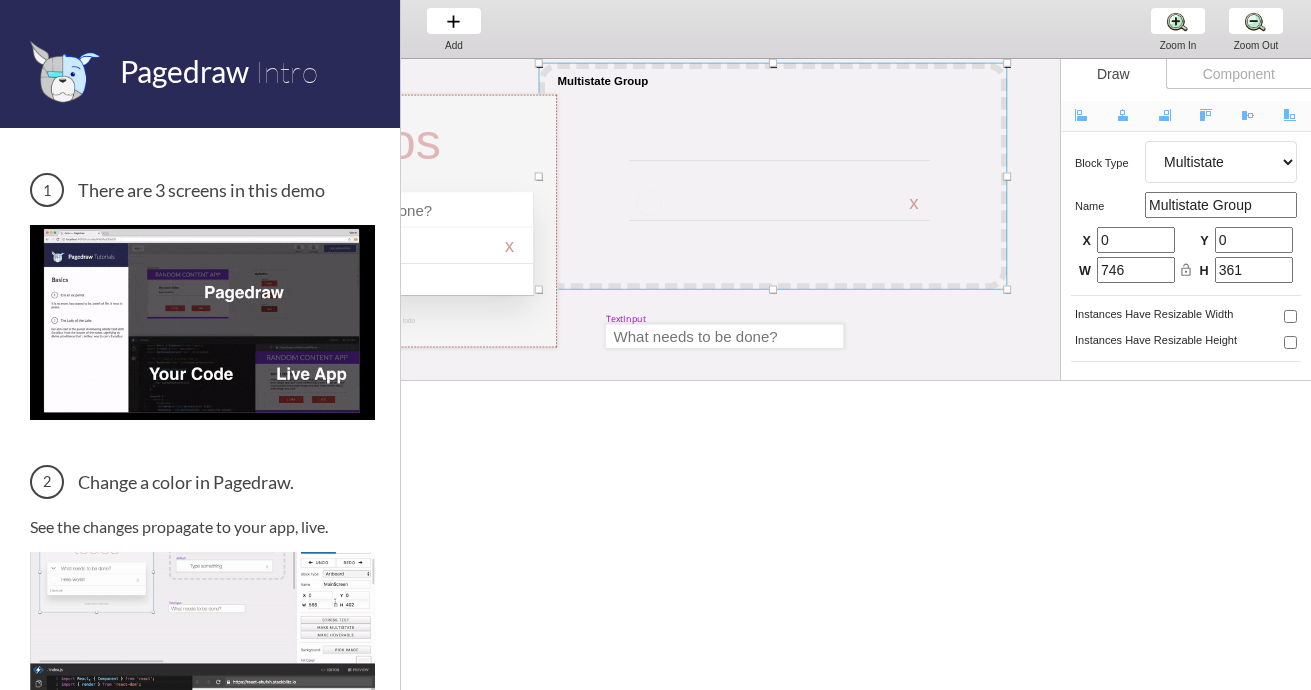 click at bounding box center (773, 176) 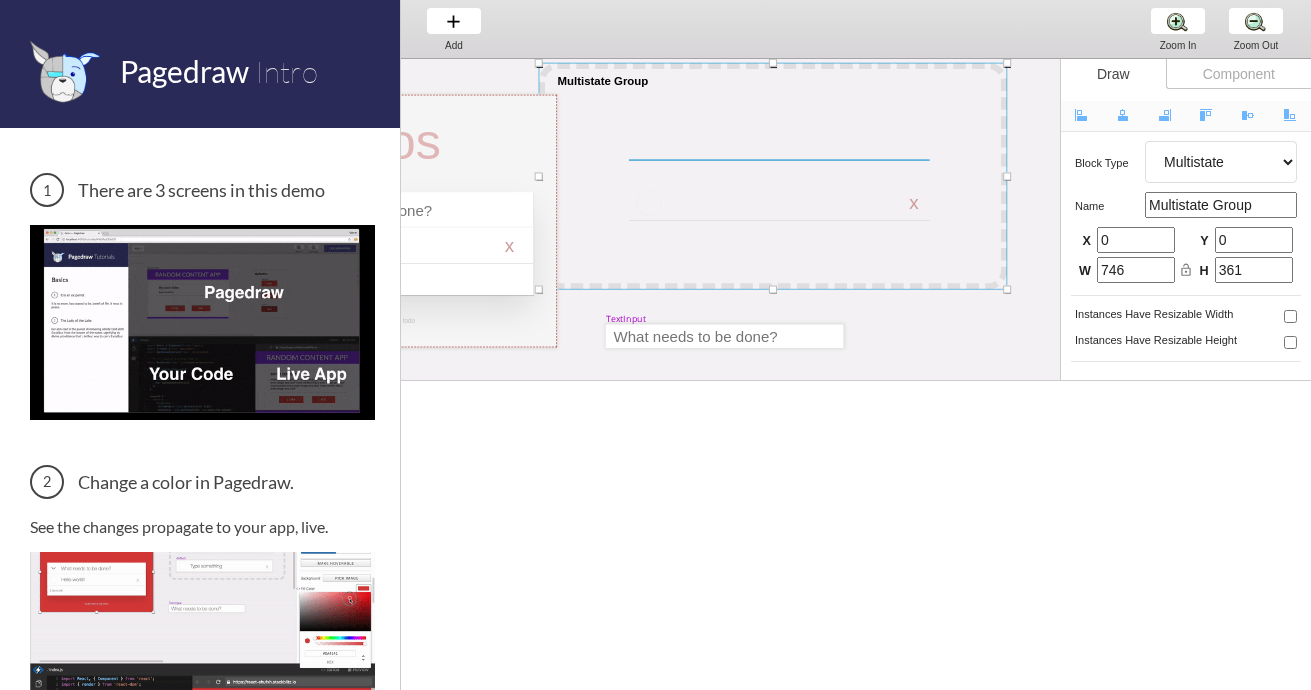 click at bounding box center (779, 159) 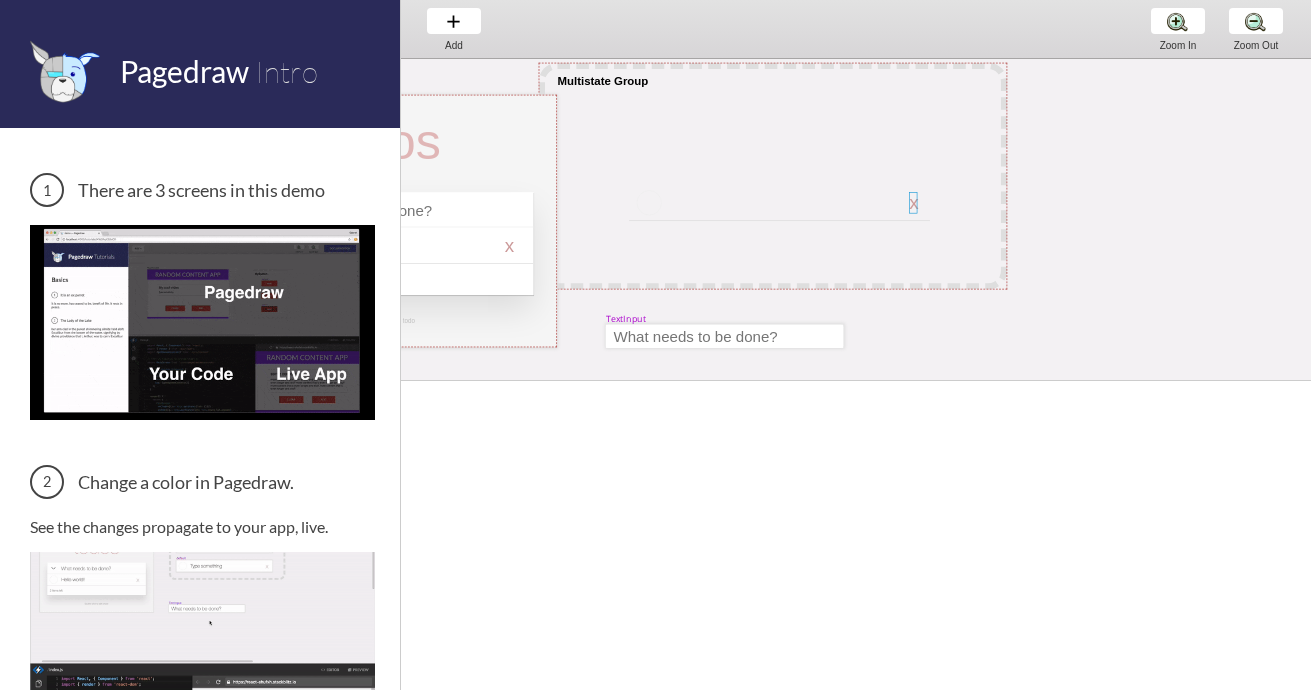 click at bounding box center [913, 202] 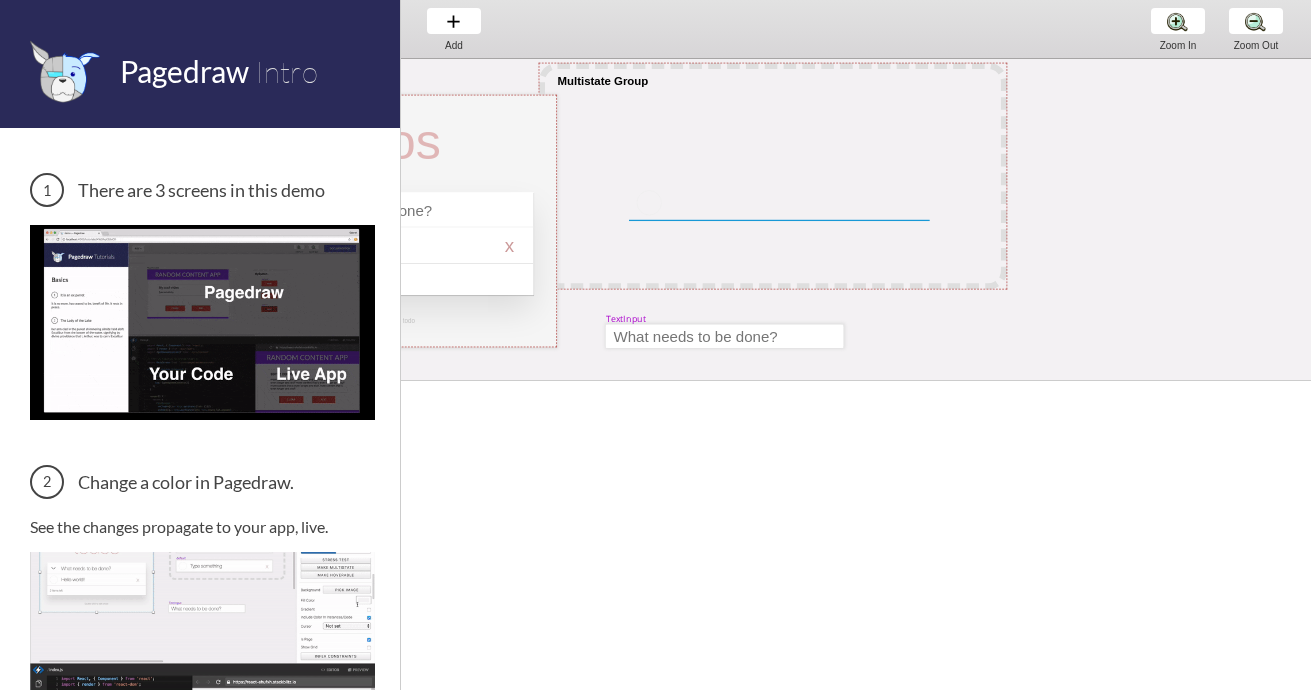 click at bounding box center (779, 220) 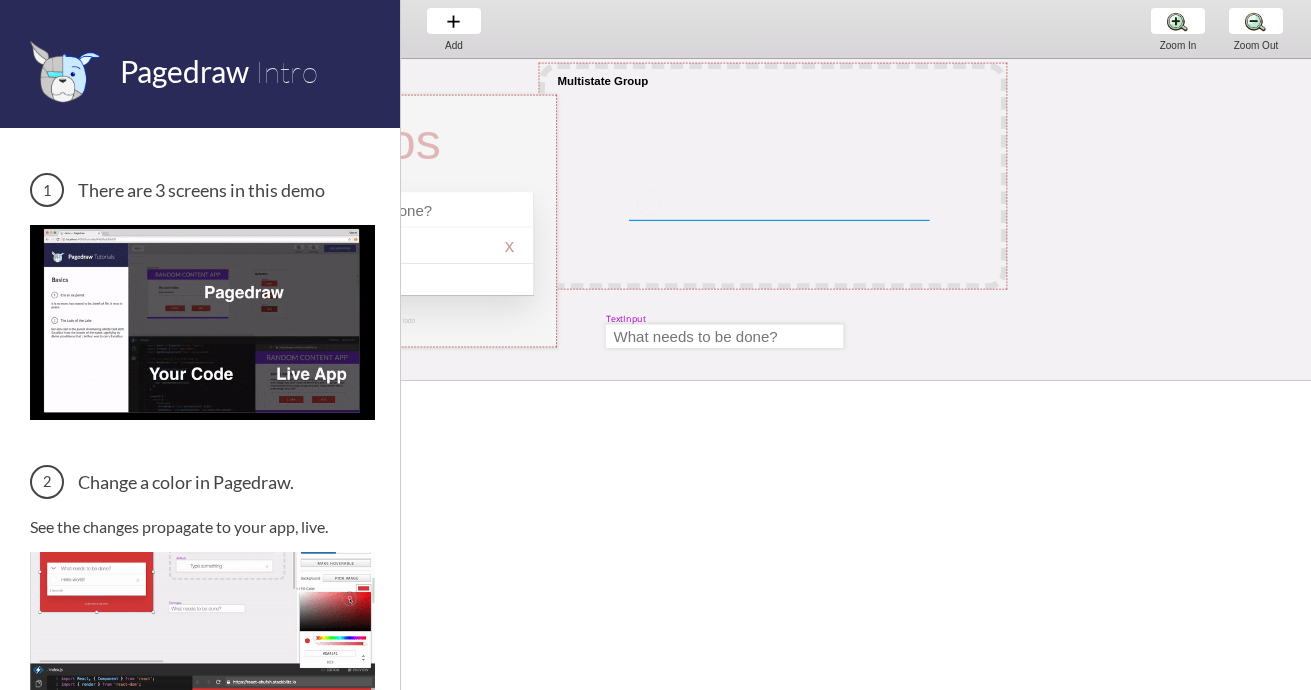 select on "1" 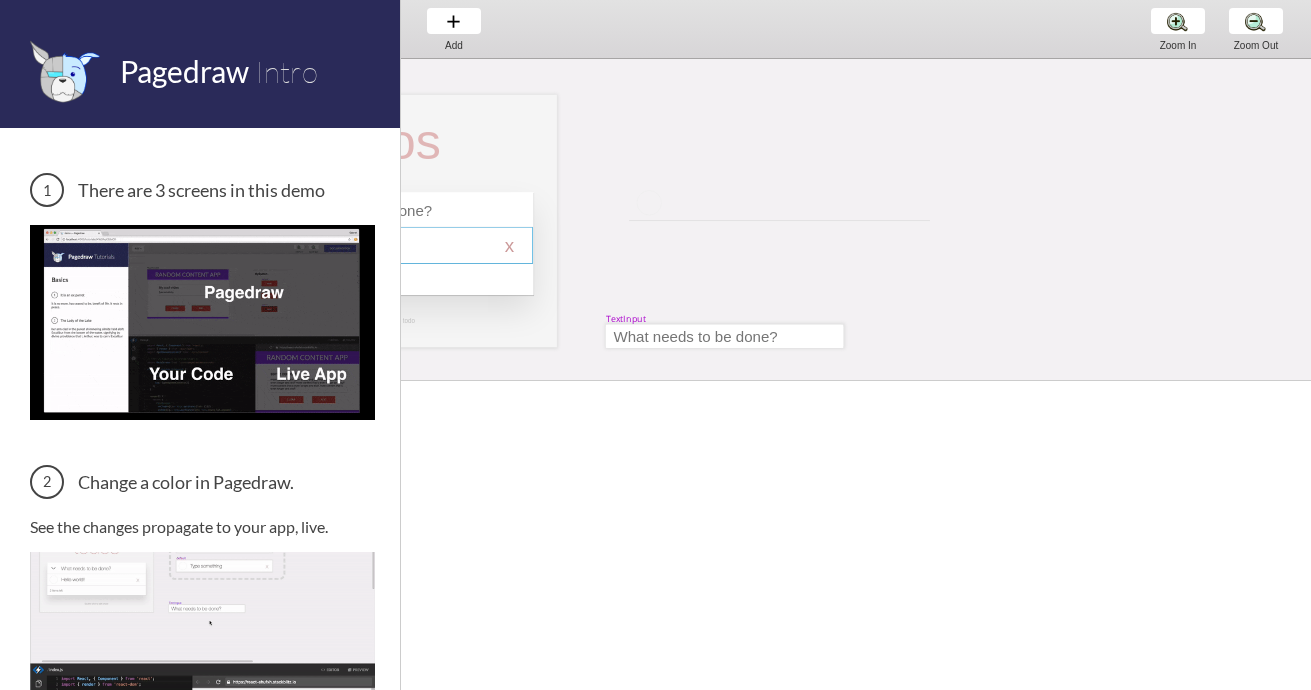 click at bounding box center [379, 245] 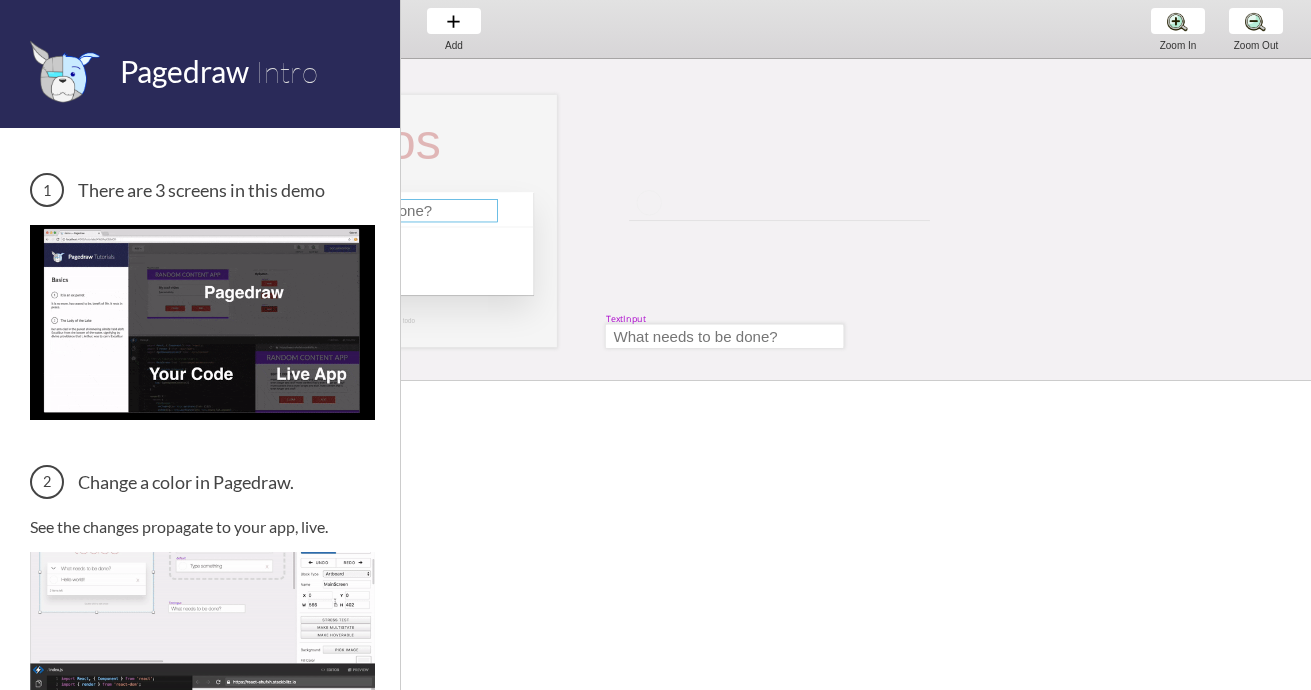 click at bounding box center (378, 210) 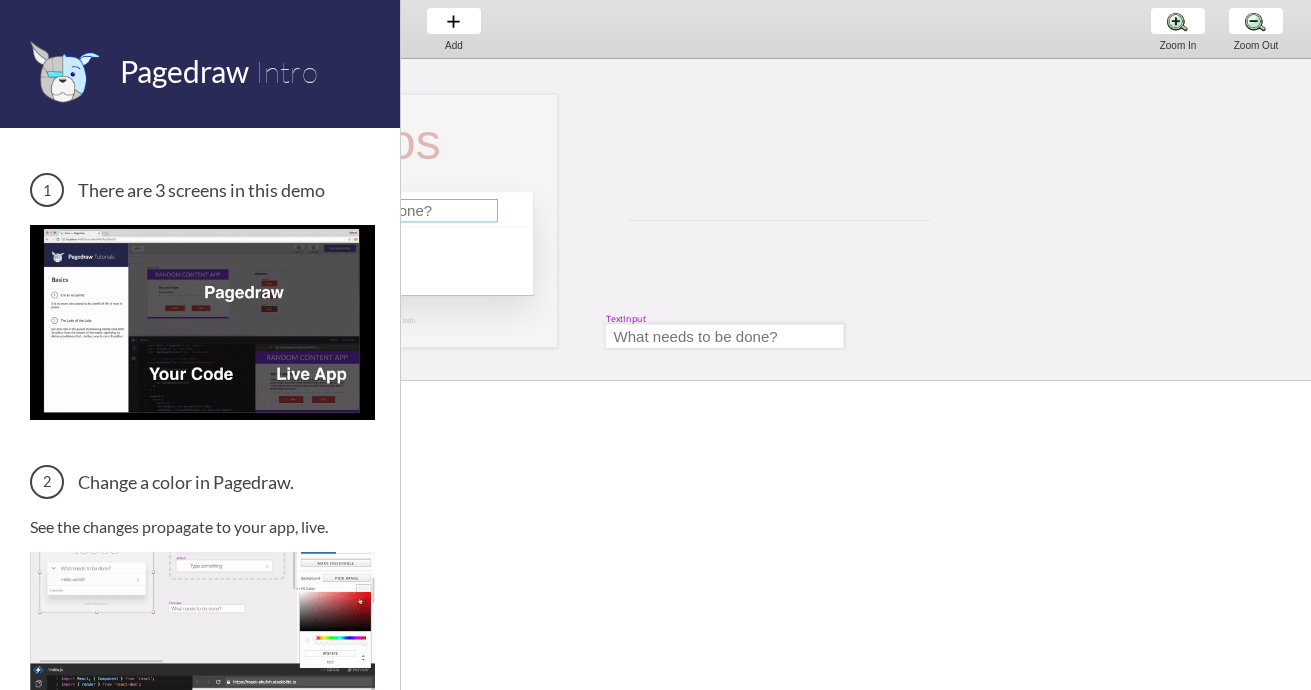 select on "15" 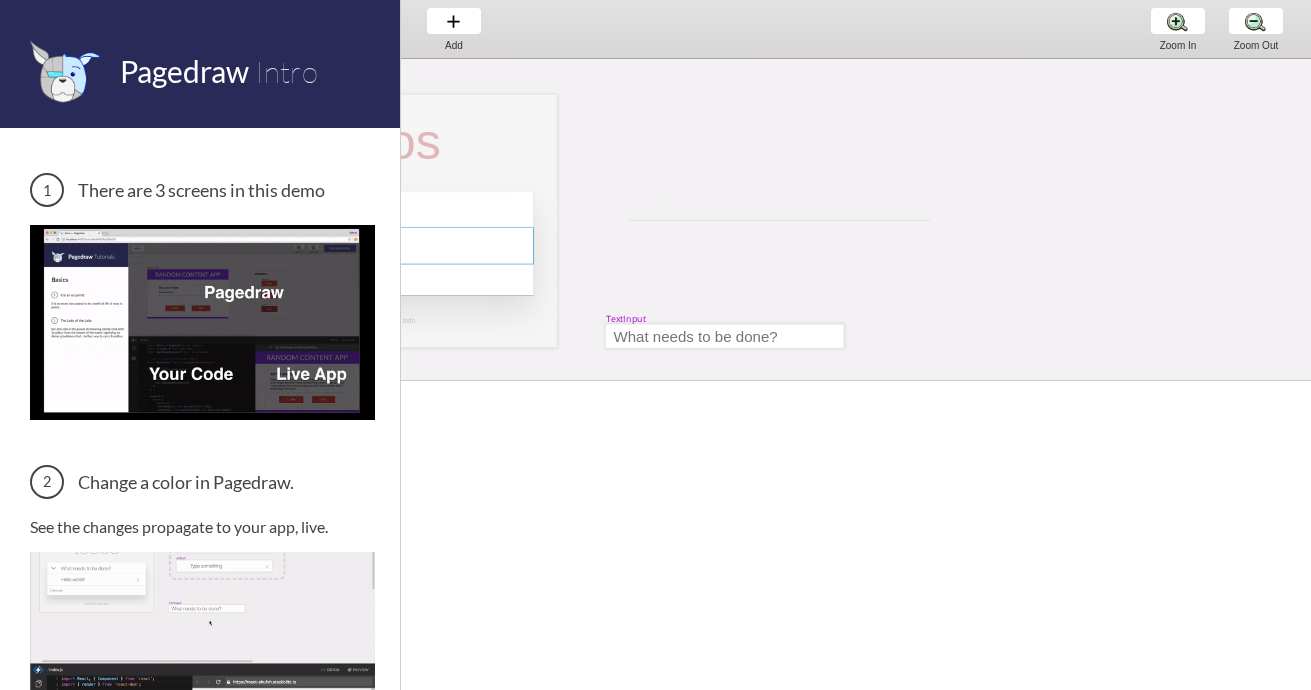 click at bounding box center [379, 245] 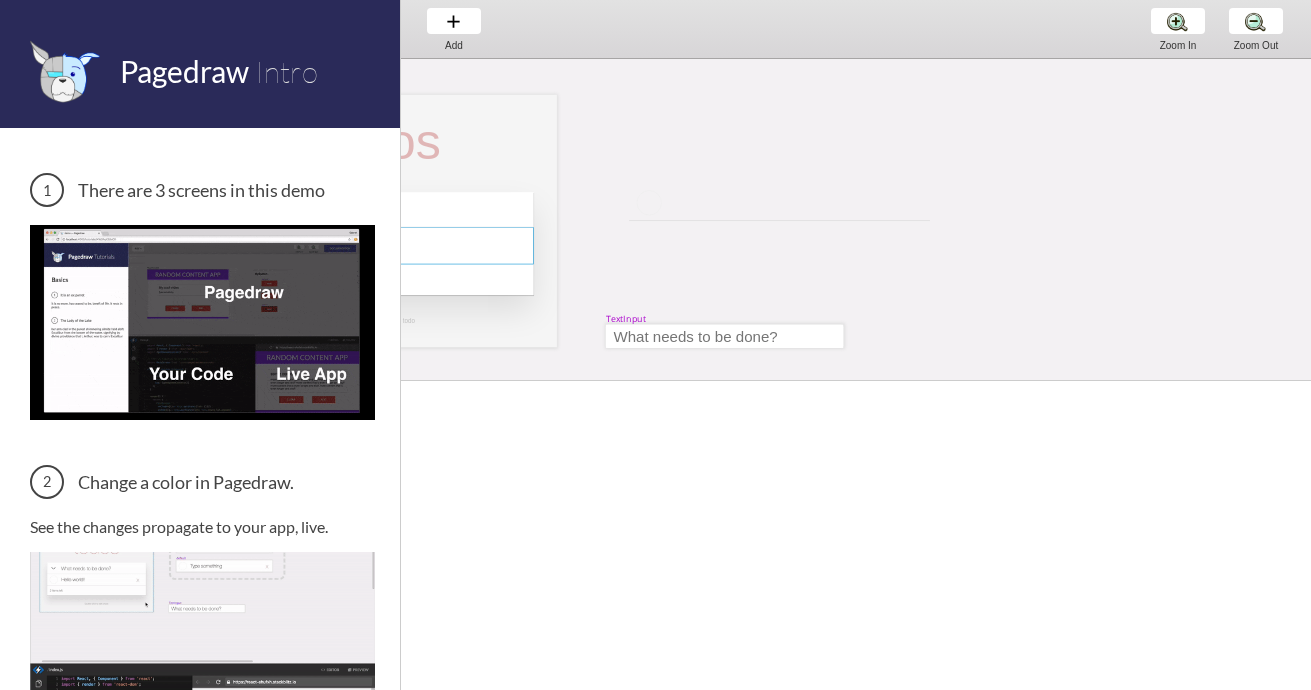 select on "4" 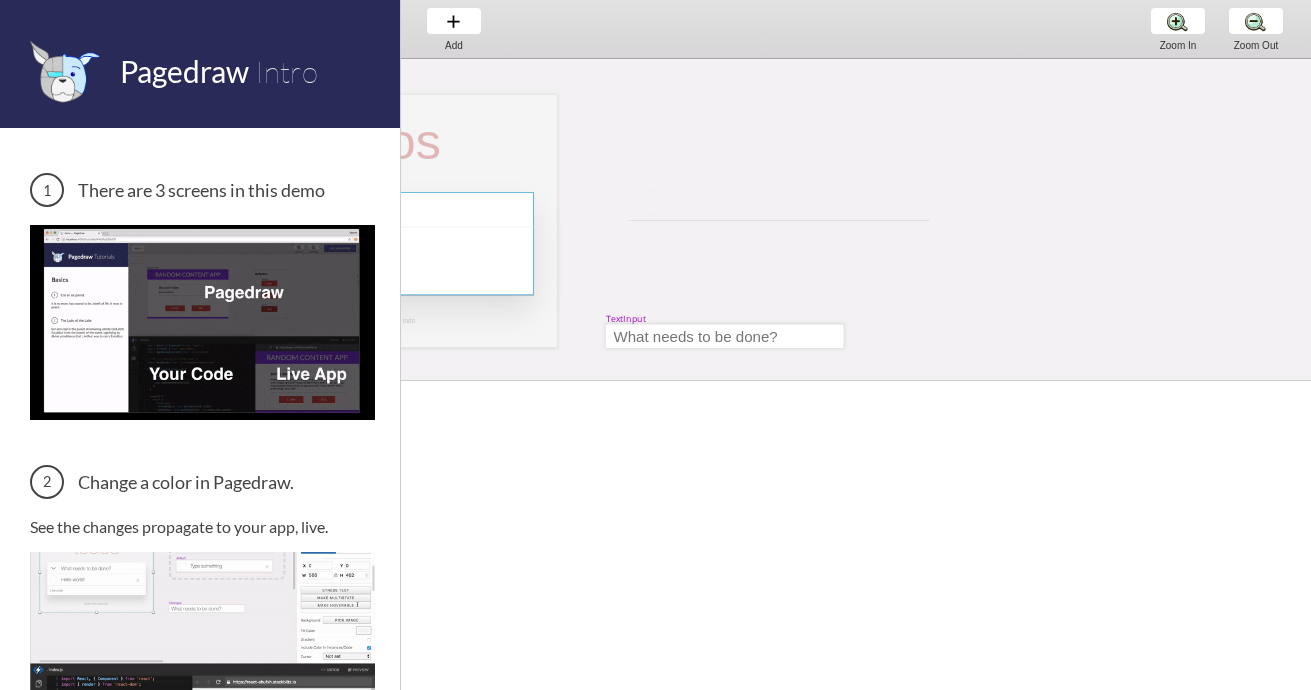 click at bounding box center (379, 243) 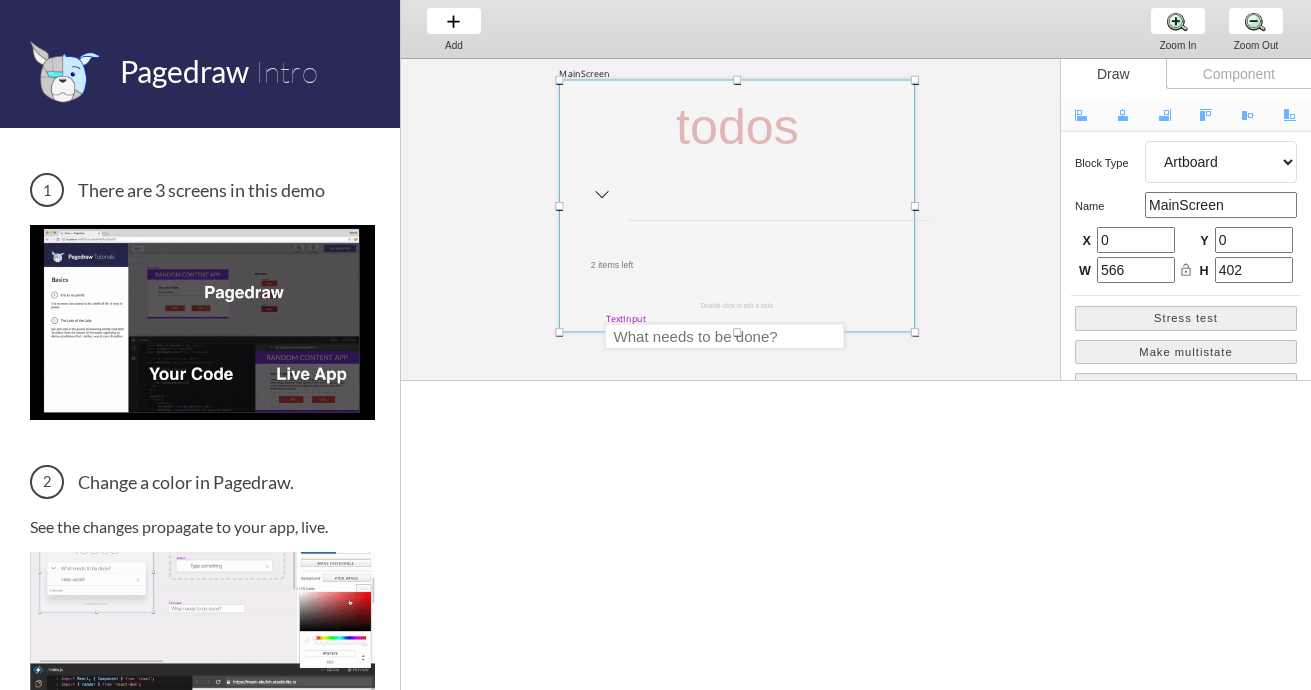 drag, startPoint x: 491, startPoint y: 204, endPoint x: 849, endPoint y: 189, distance: 358.31412 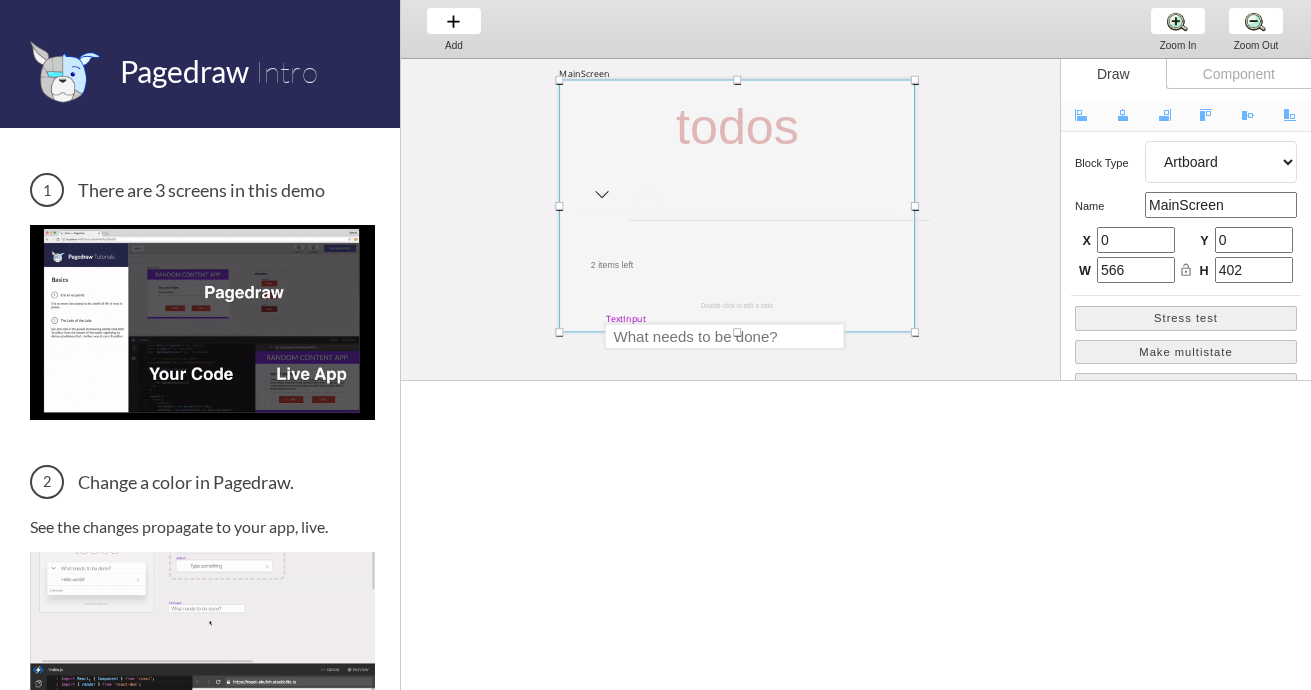 click at bounding box center [736, 206] 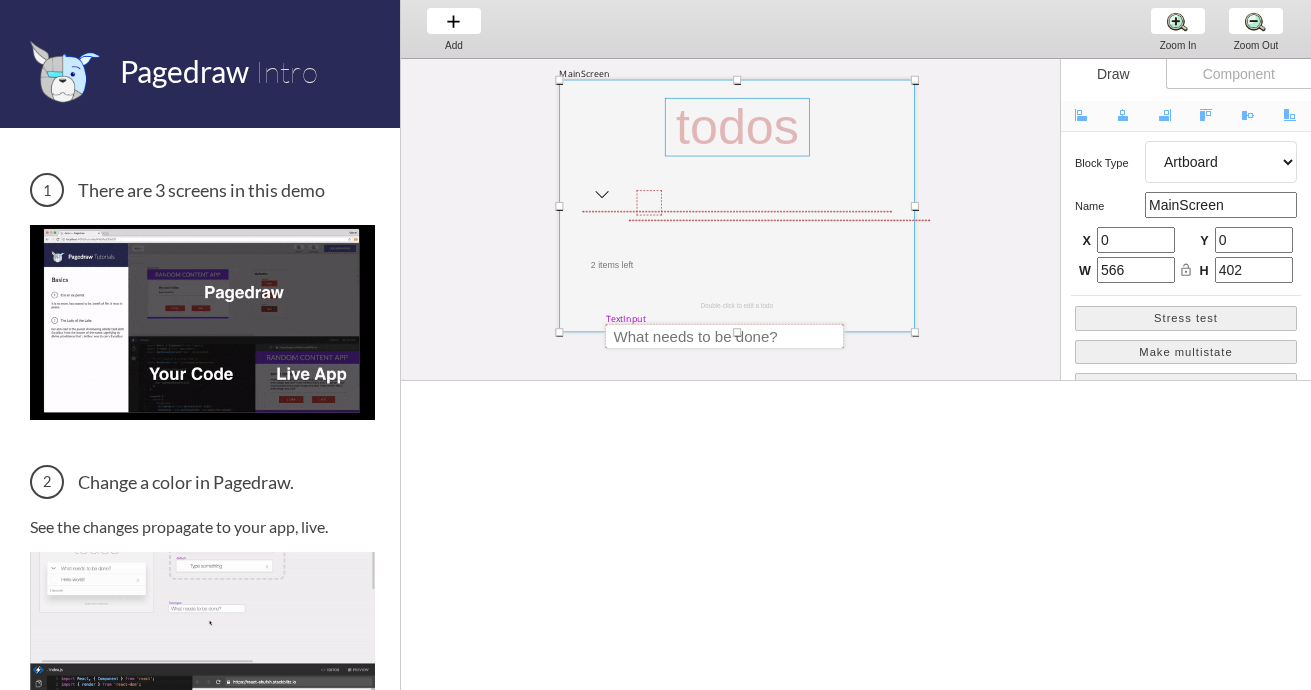 click at bounding box center (737, 127) 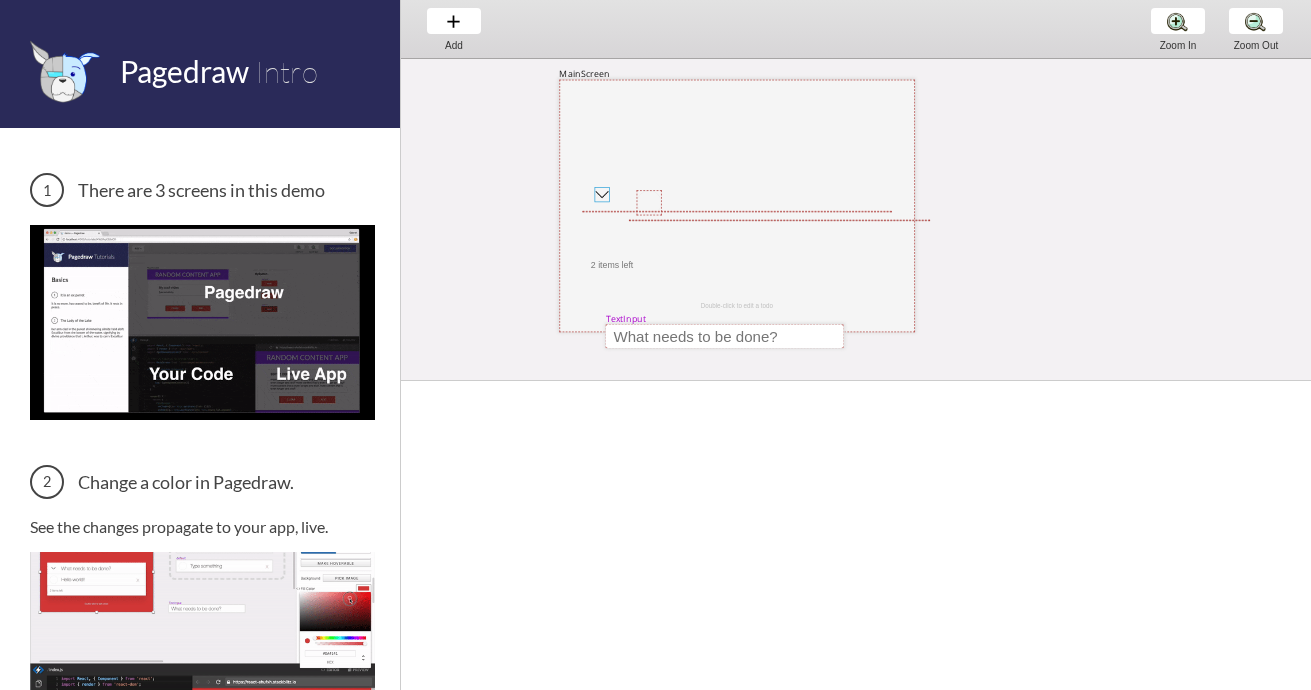 click at bounding box center (602, 194) 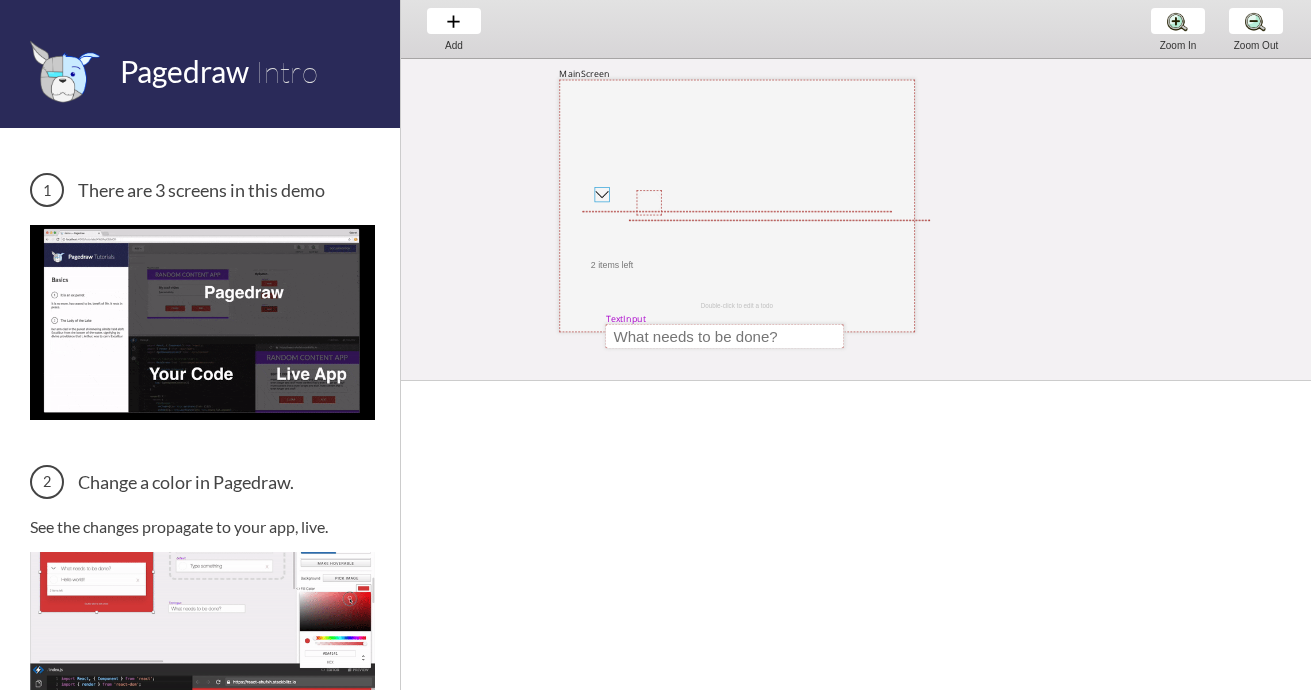 select on "8" 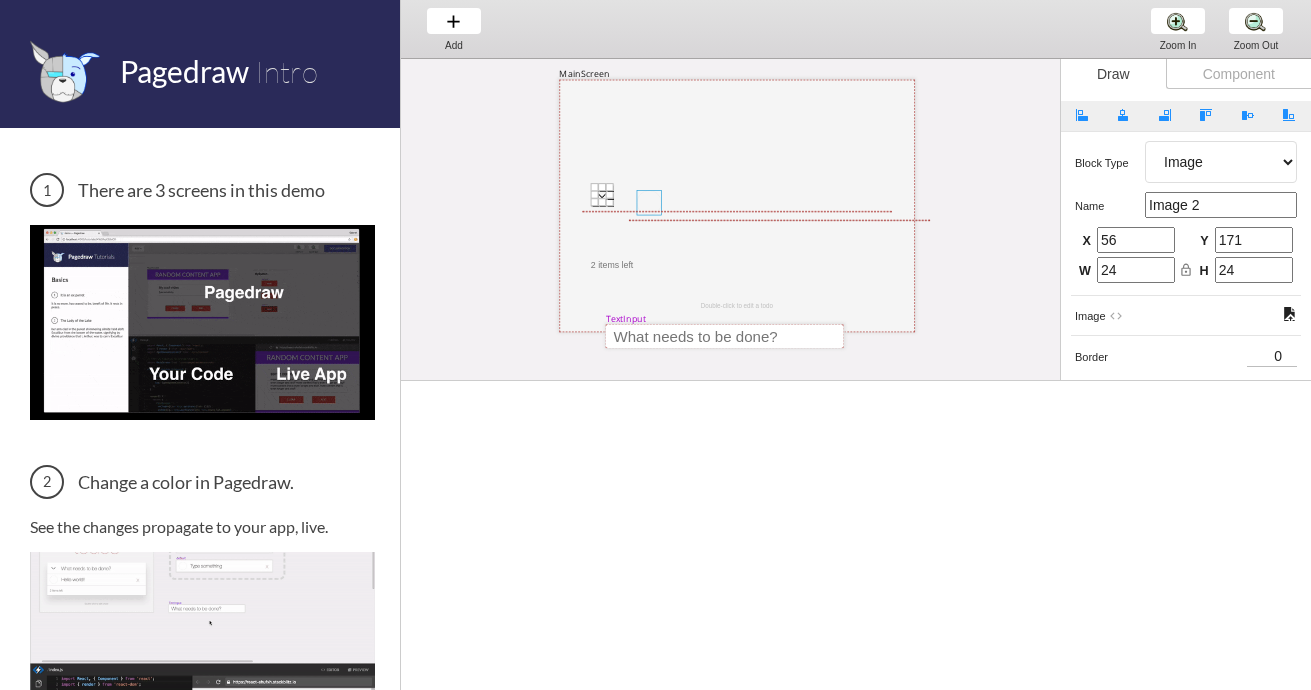 click at bounding box center (649, 202) 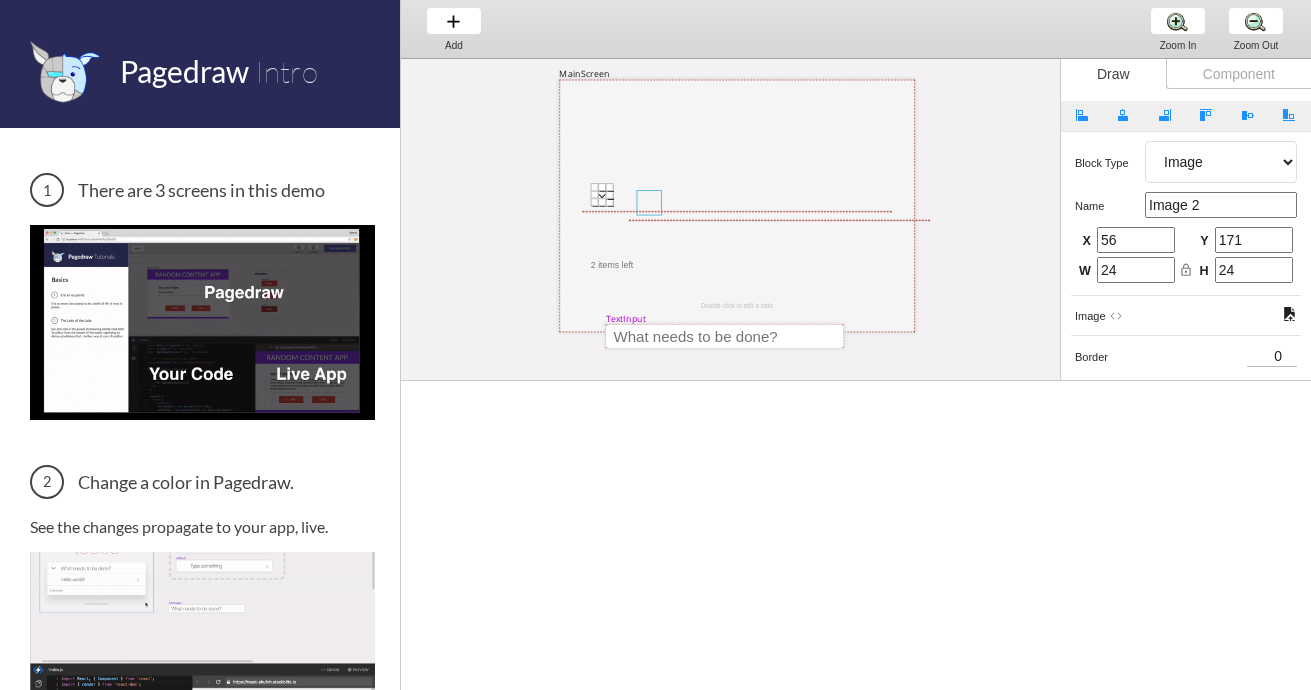 select on "4" 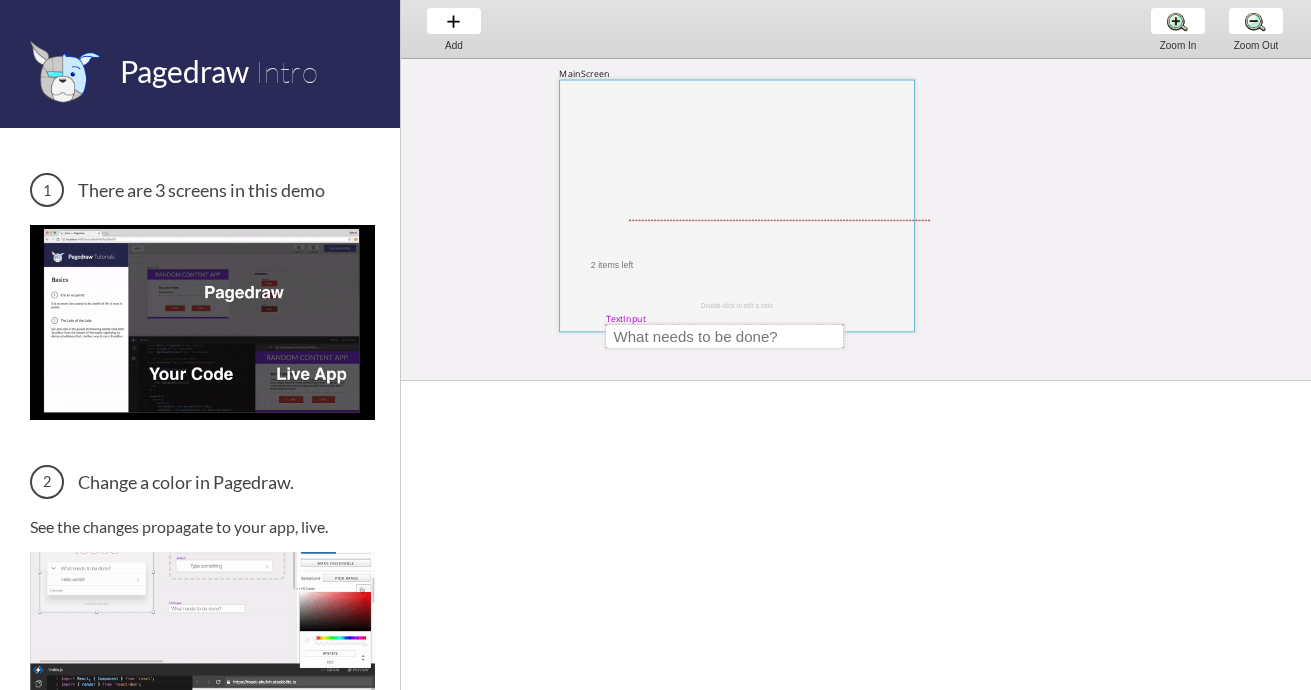 click at bounding box center [736, 206] 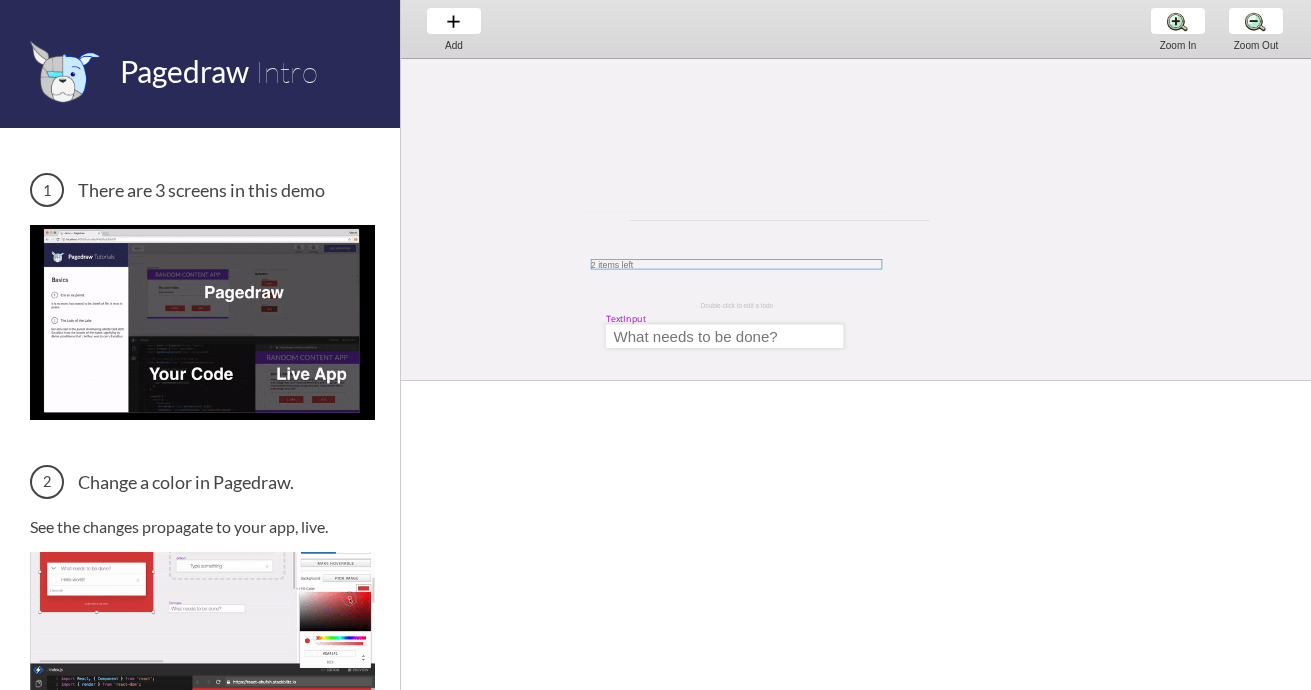 click at bounding box center [736, 264] 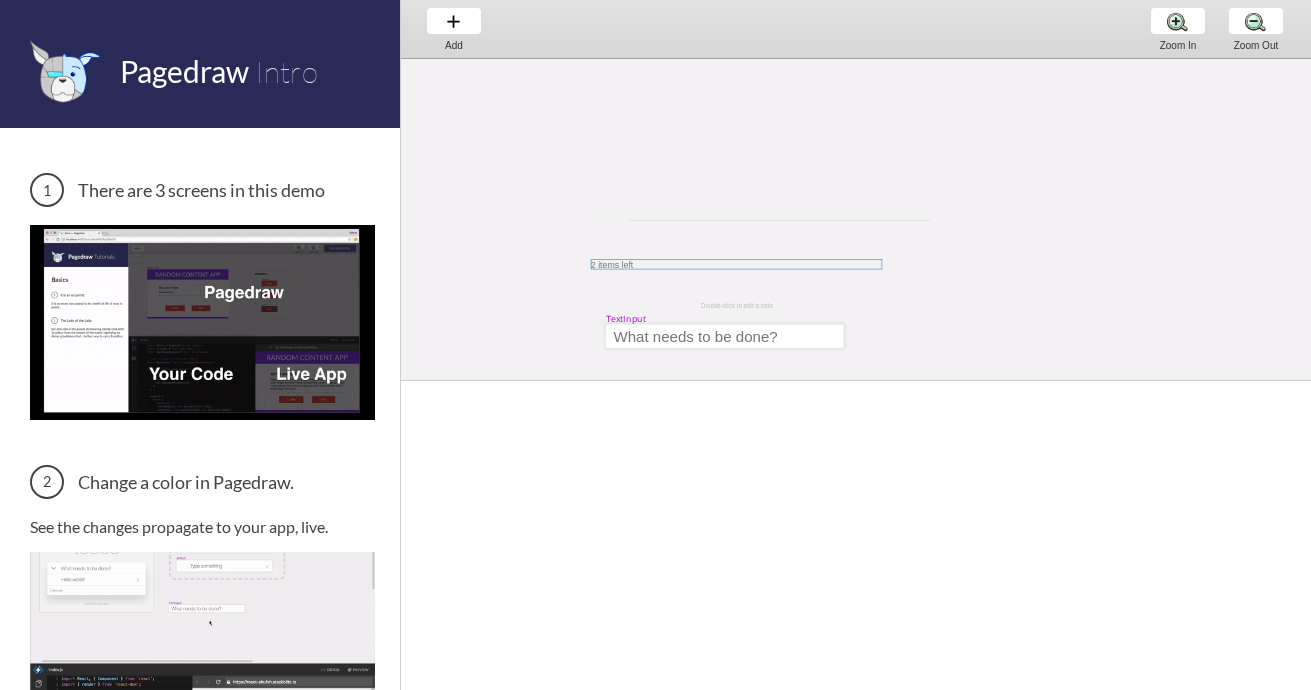 select on "3" 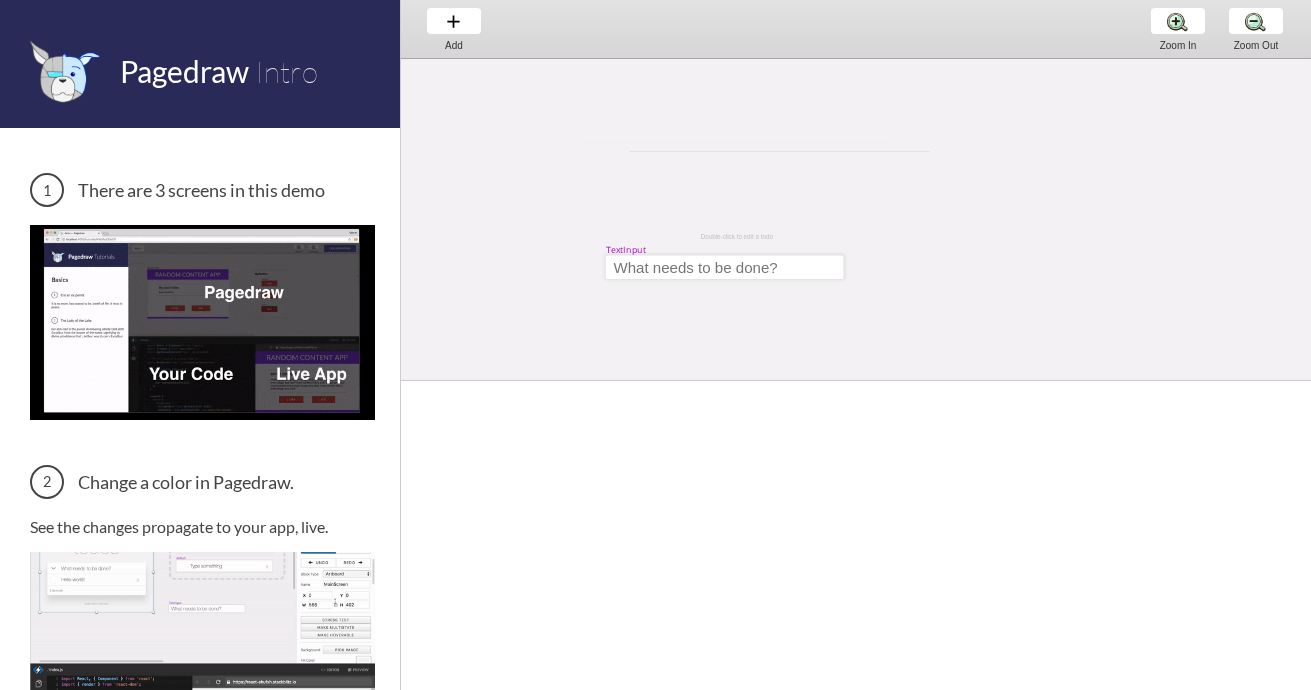 scroll, scrollTop: 0, scrollLeft: 285, axis: horizontal 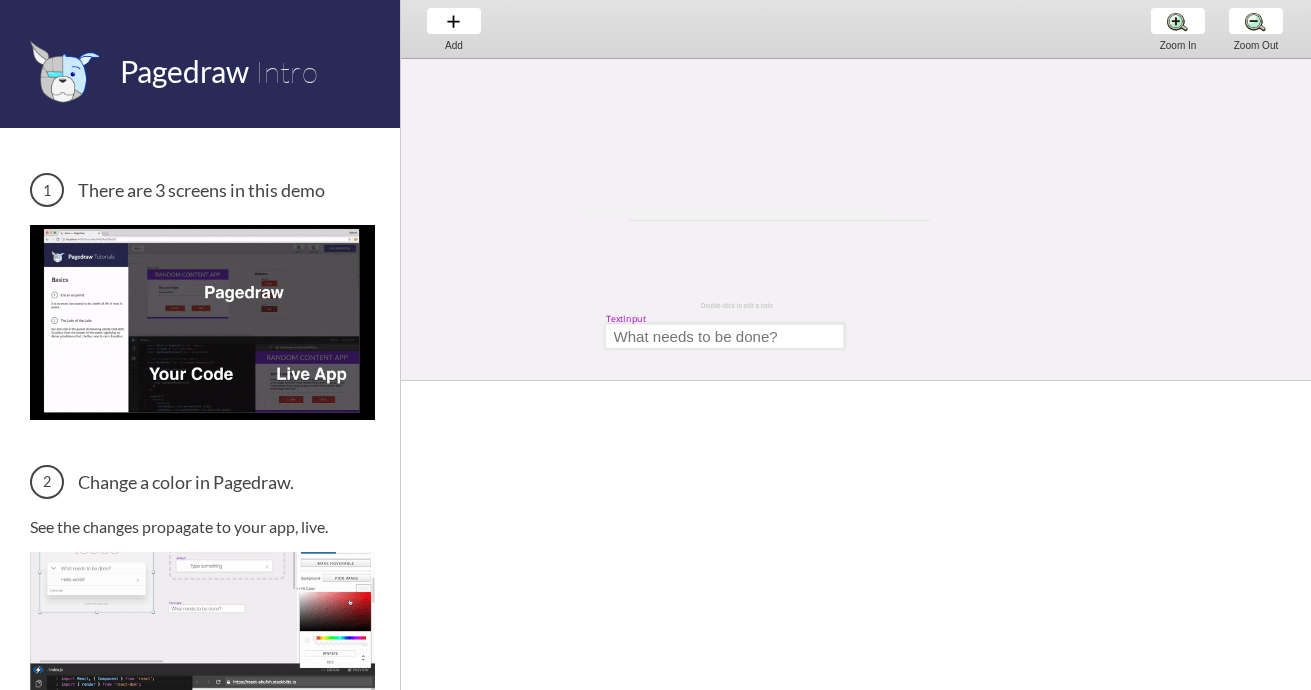 click on "TextInput Double-click to edit a todo" at bounding box center (934, 420) 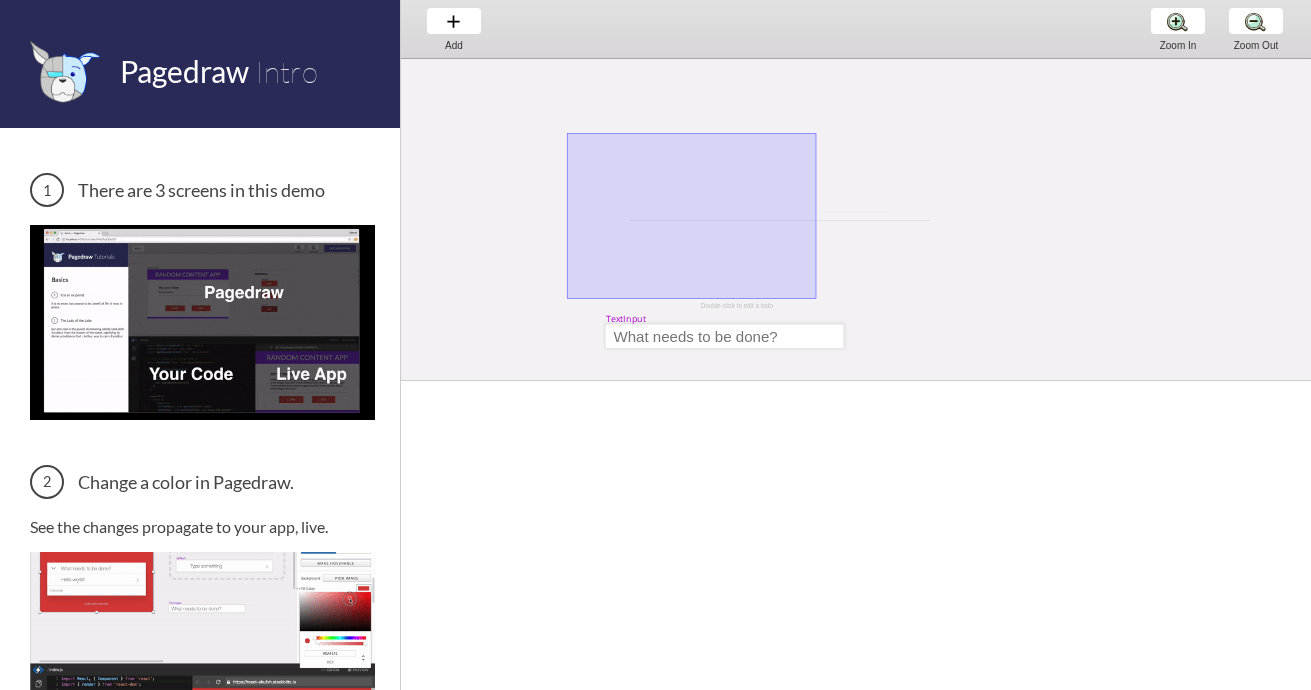 click on "TextInput Double-click to edit a todo" at bounding box center (934, 420) 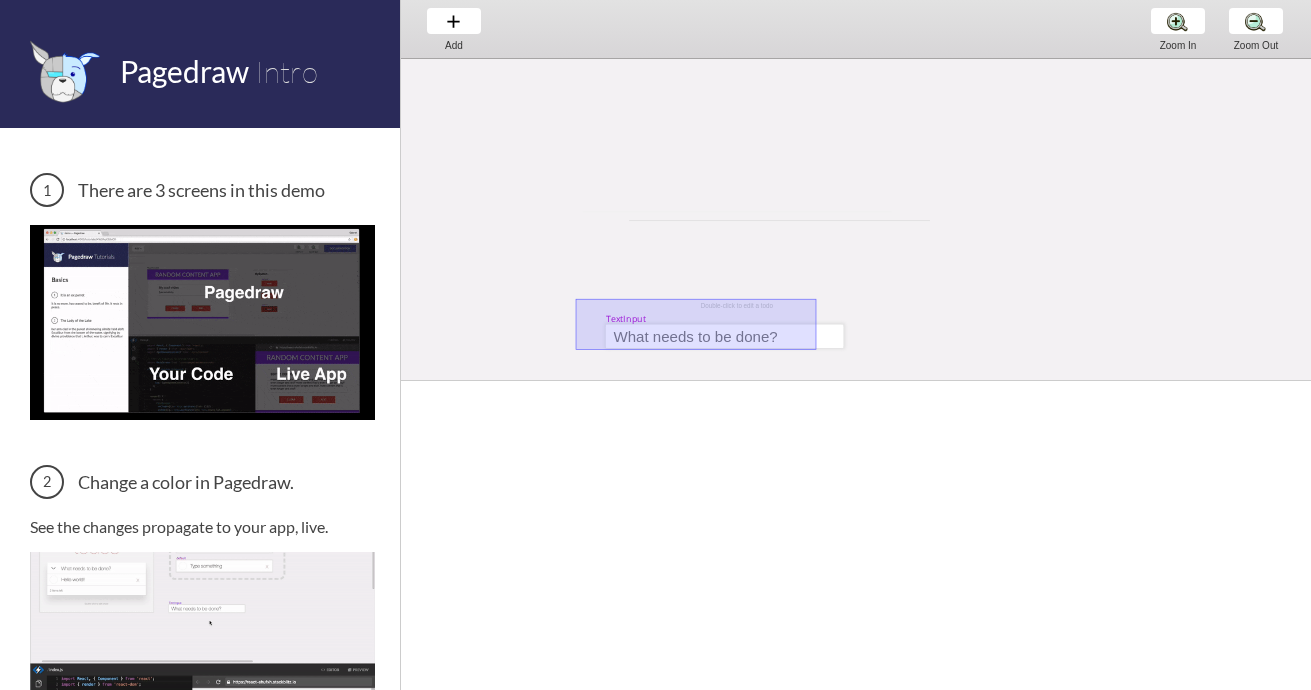 drag, startPoint x: 816, startPoint y: 299, endPoint x: 576, endPoint y: 350, distance: 245.35892 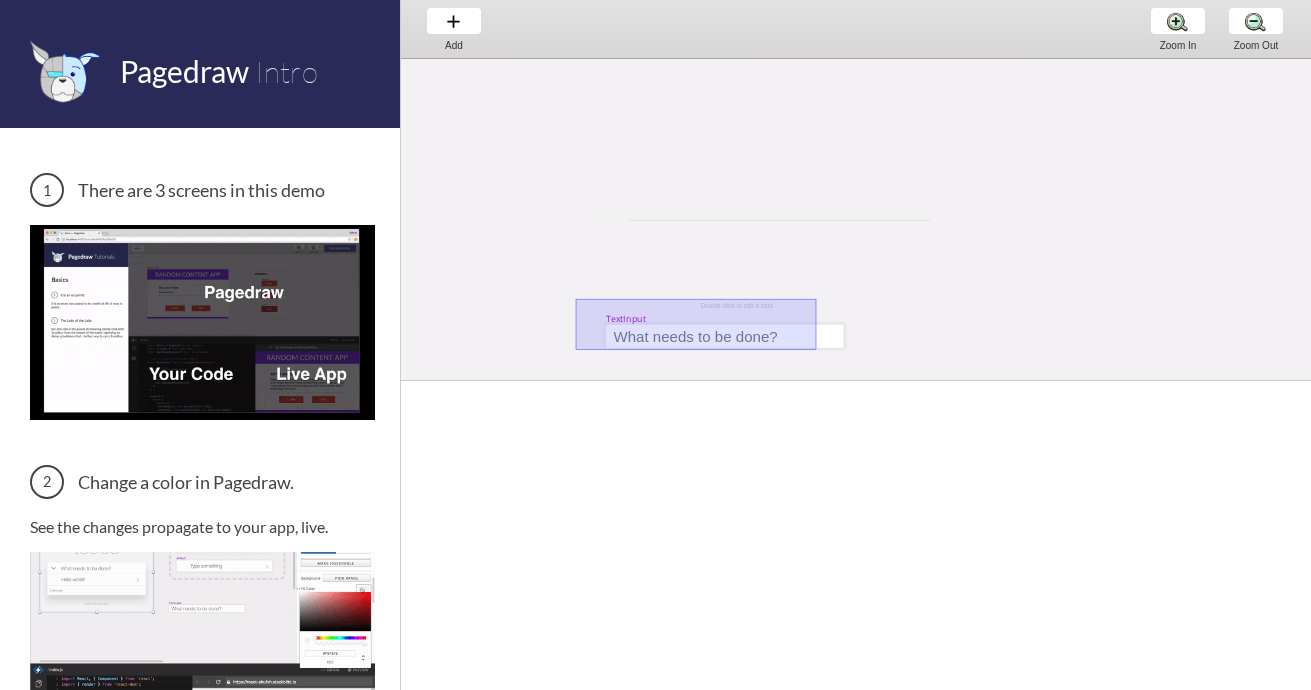 click on "TextInput Double-click to edit a todo" at bounding box center (934, 420) 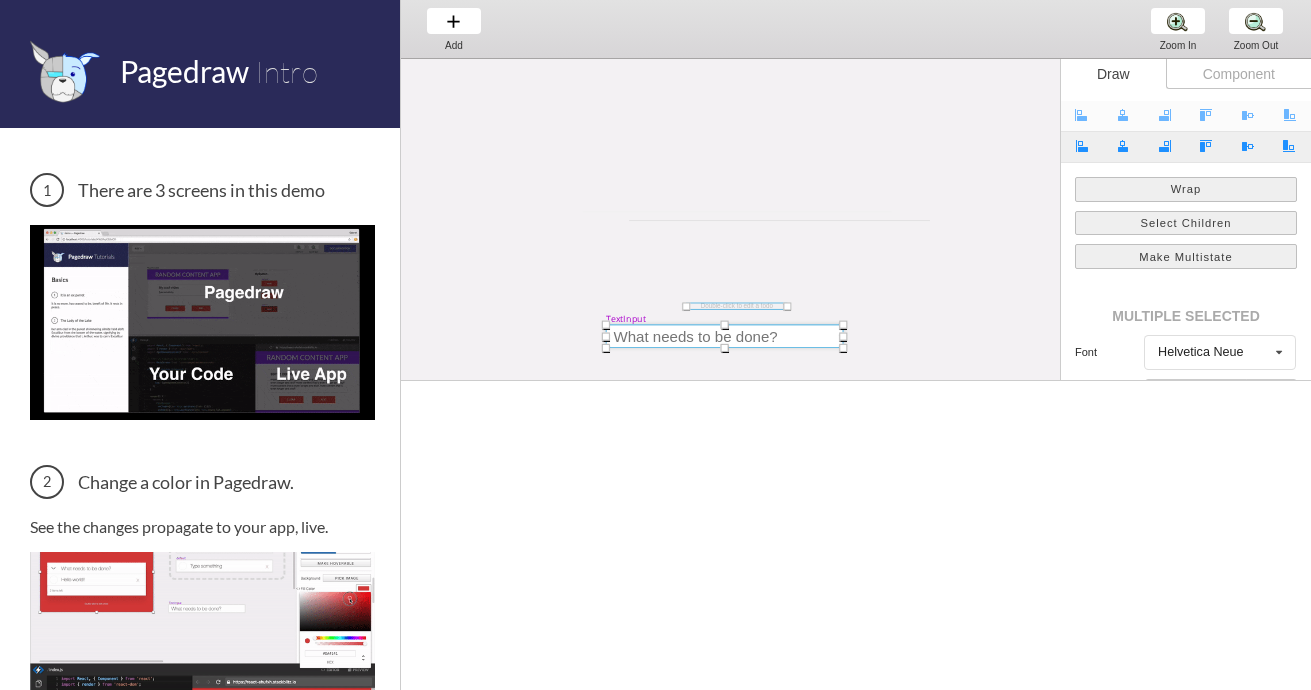 click on "TextInput Double-click to edit a todo" at bounding box center [934, 420] 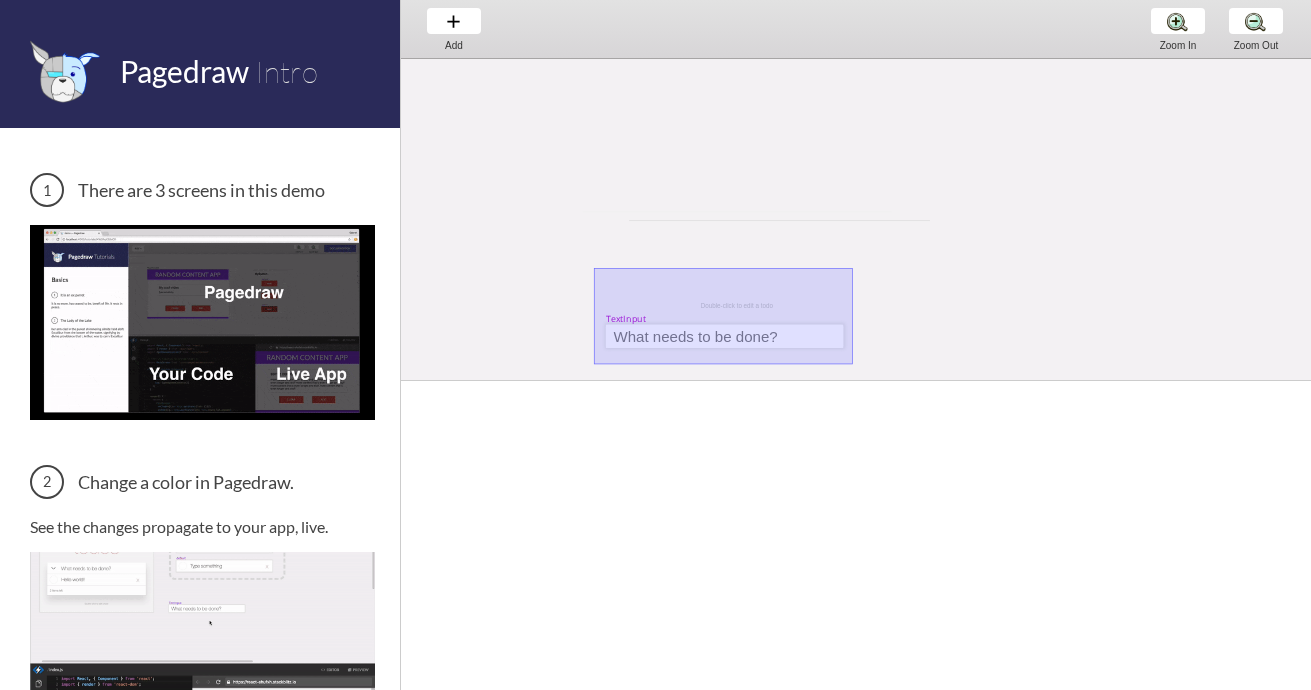 drag, startPoint x: 594, startPoint y: 268, endPoint x: 853, endPoint y: 364, distance: 276.21912 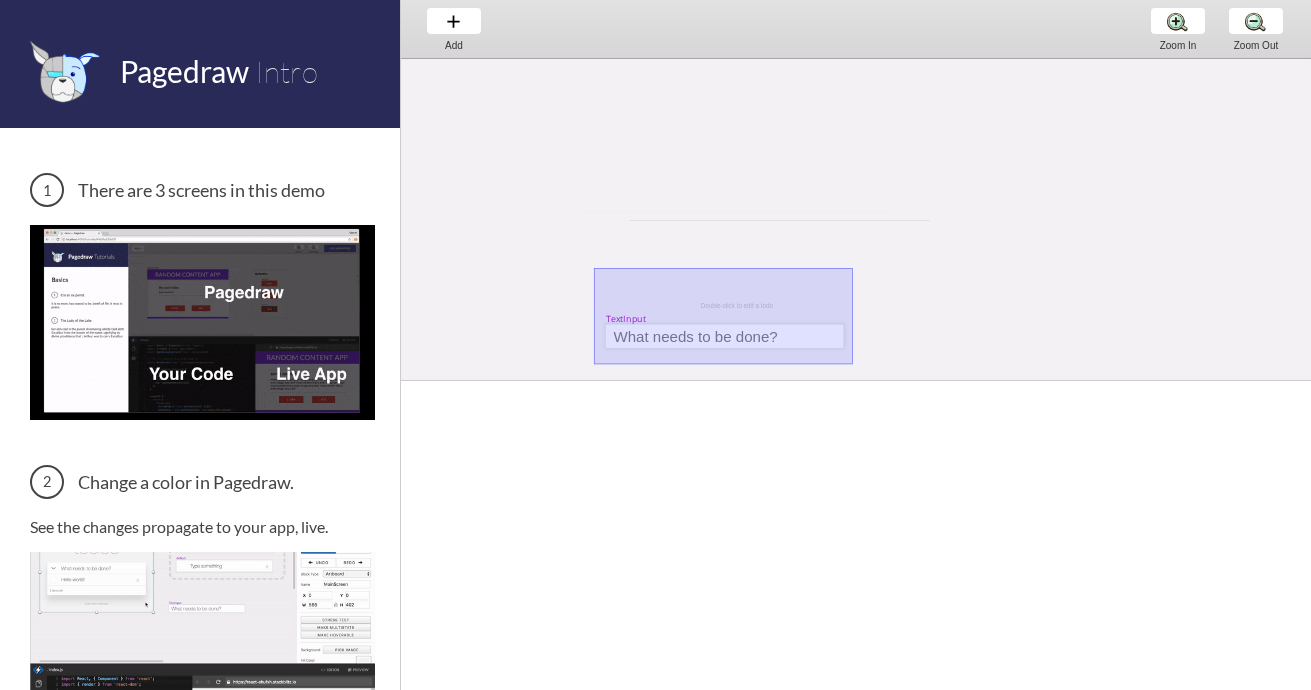 click on "TextInput Double-click to edit a todo" at bounding box center (934, 420) 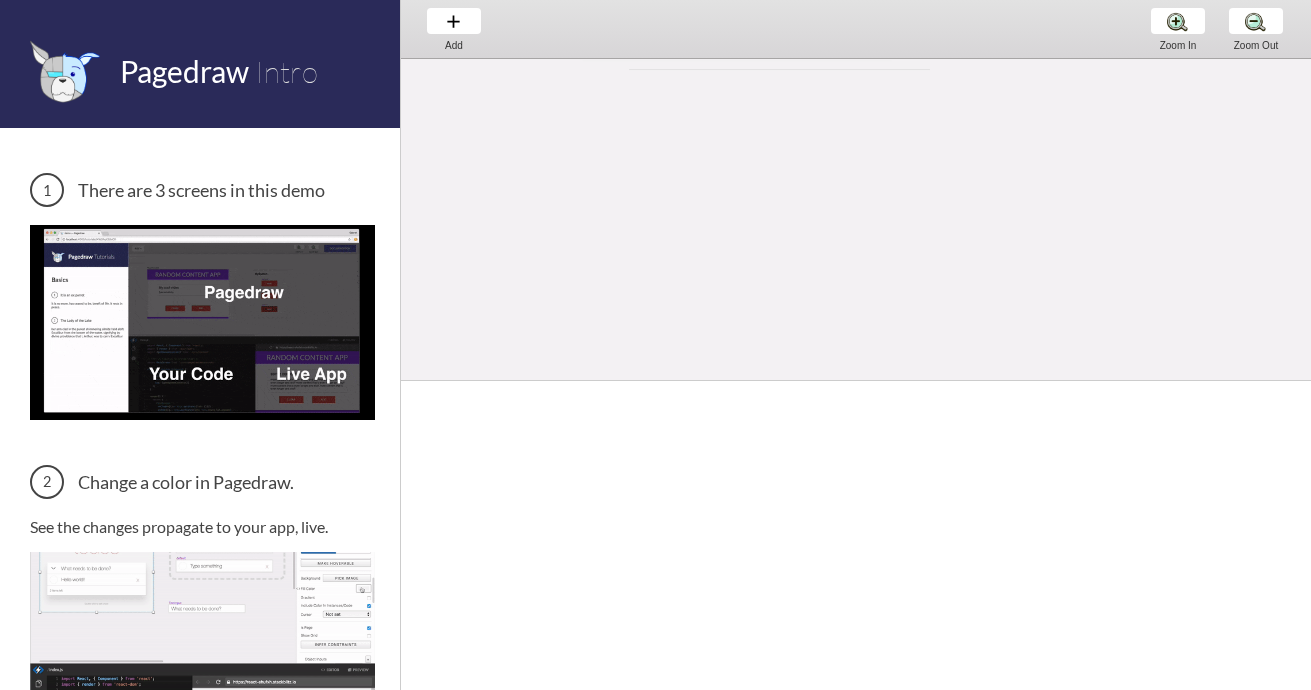 scroll, scrollTop: 0, scrollLeft: 285, axis: horizontal 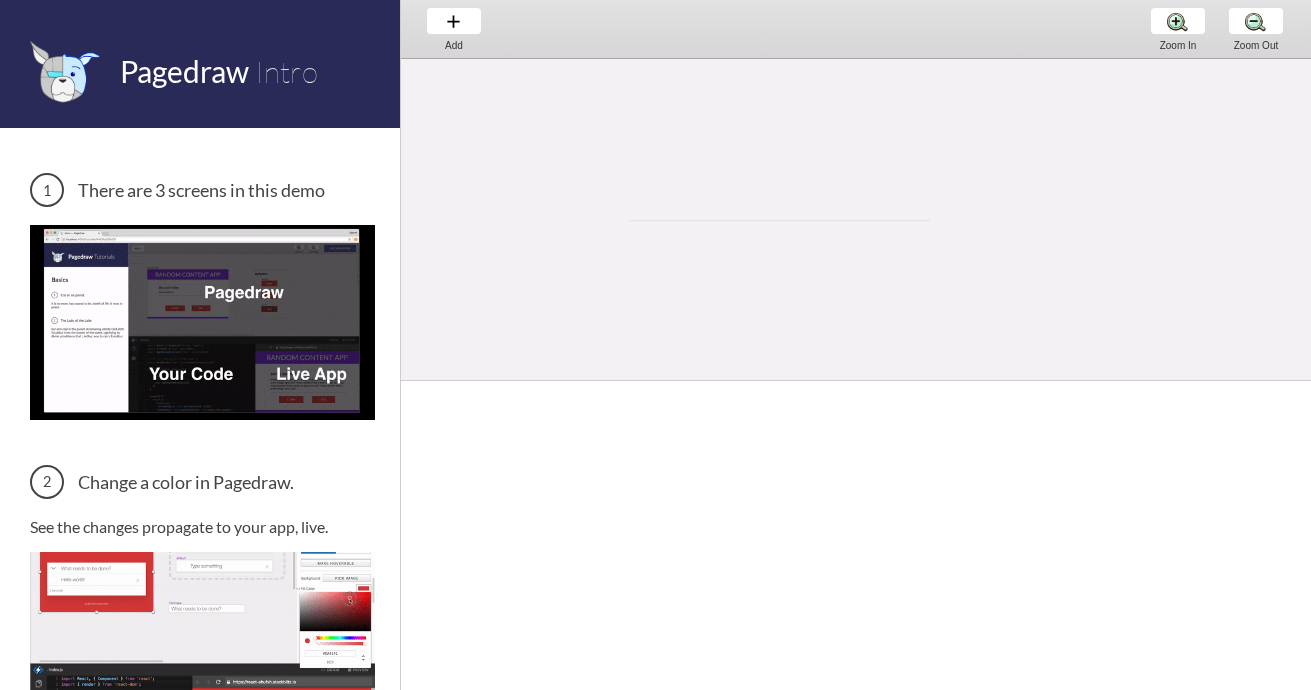 click at bounding box center [934, 356] 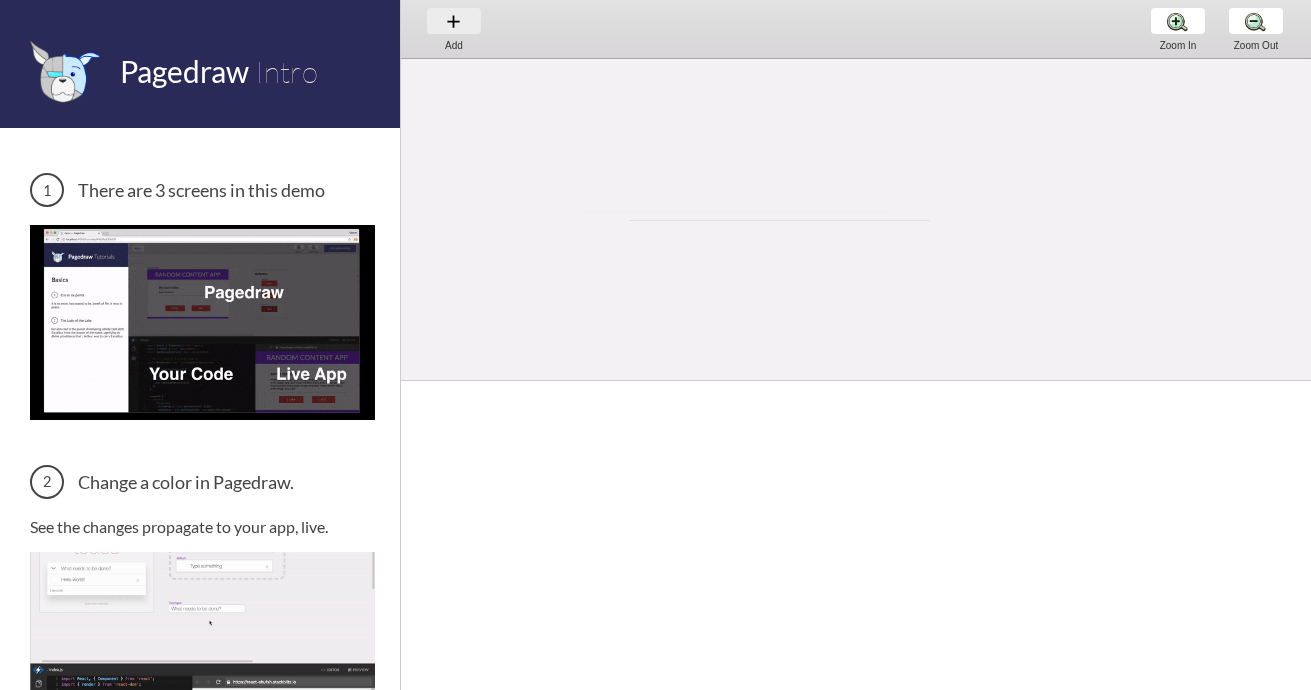 click on "Add Add Add" at bounding box center (454, 28) 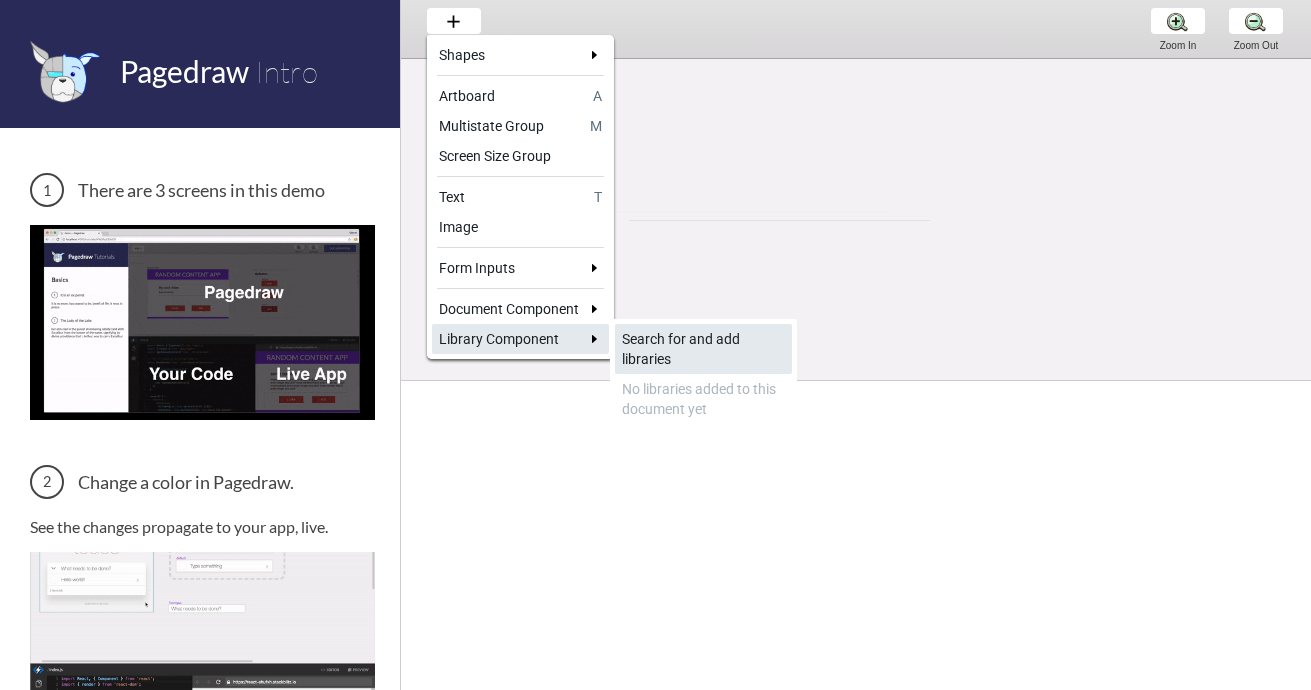 click on "Search for and add libraries" at bounding box center (703, 349) 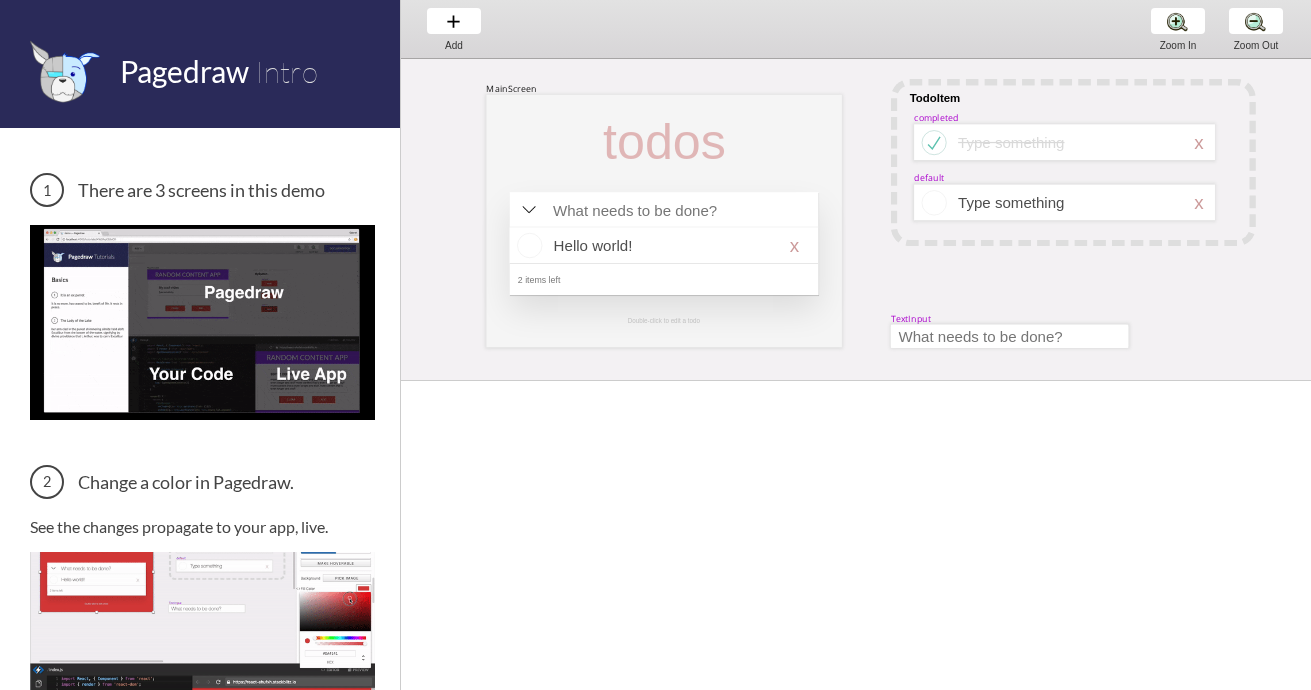 scroll, scrollTop: 0, scrollLeft: 0, axis: both 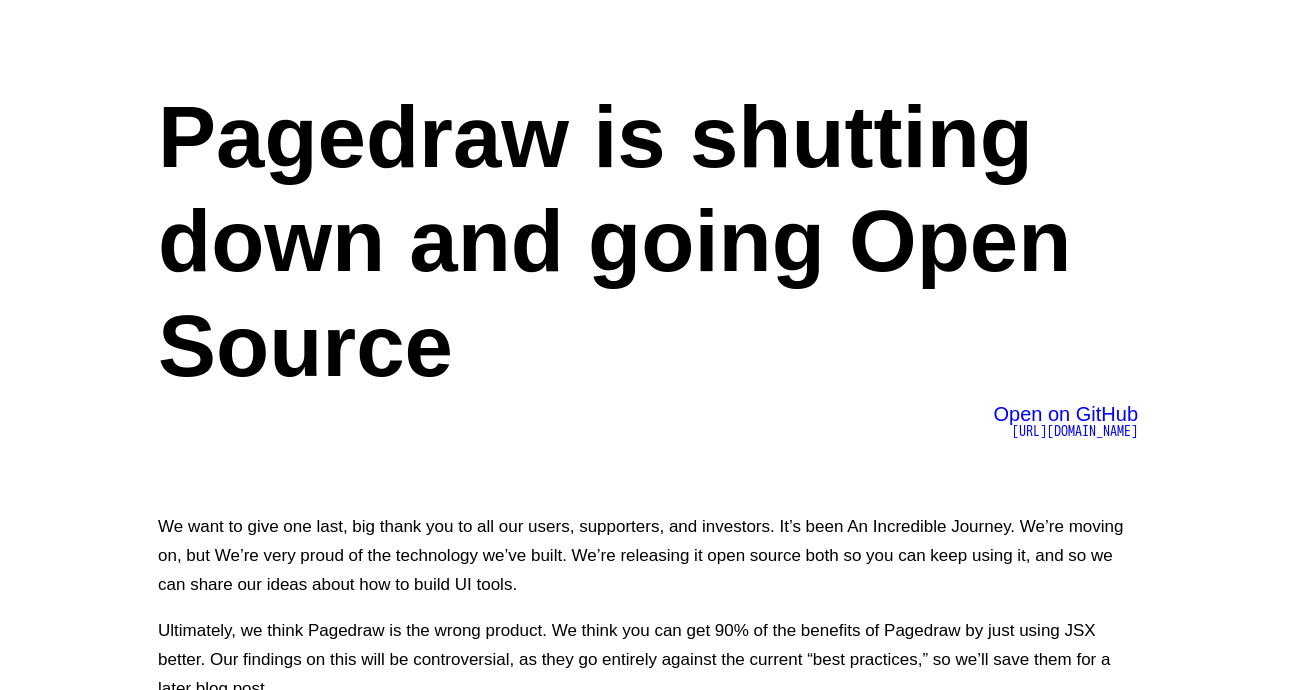 click on "https://github.com/Pagedraw/pagedraw" at bounding box center [1075, 431] 